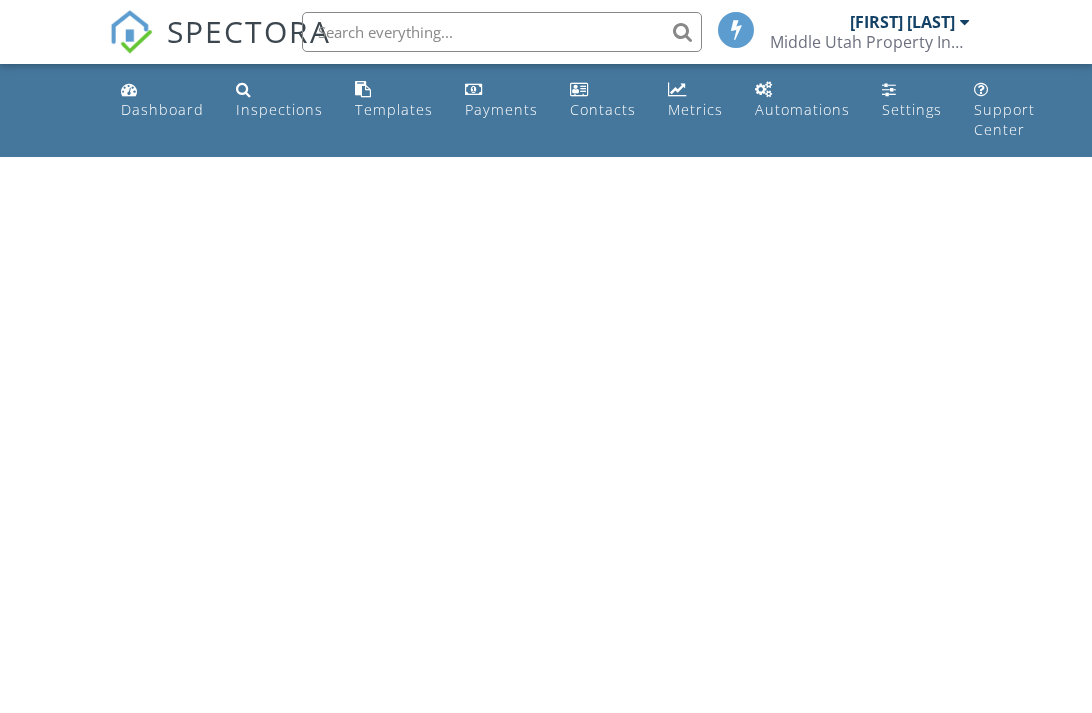 scroll, scrollTop: 0, scrollLeft: 0, axis: both 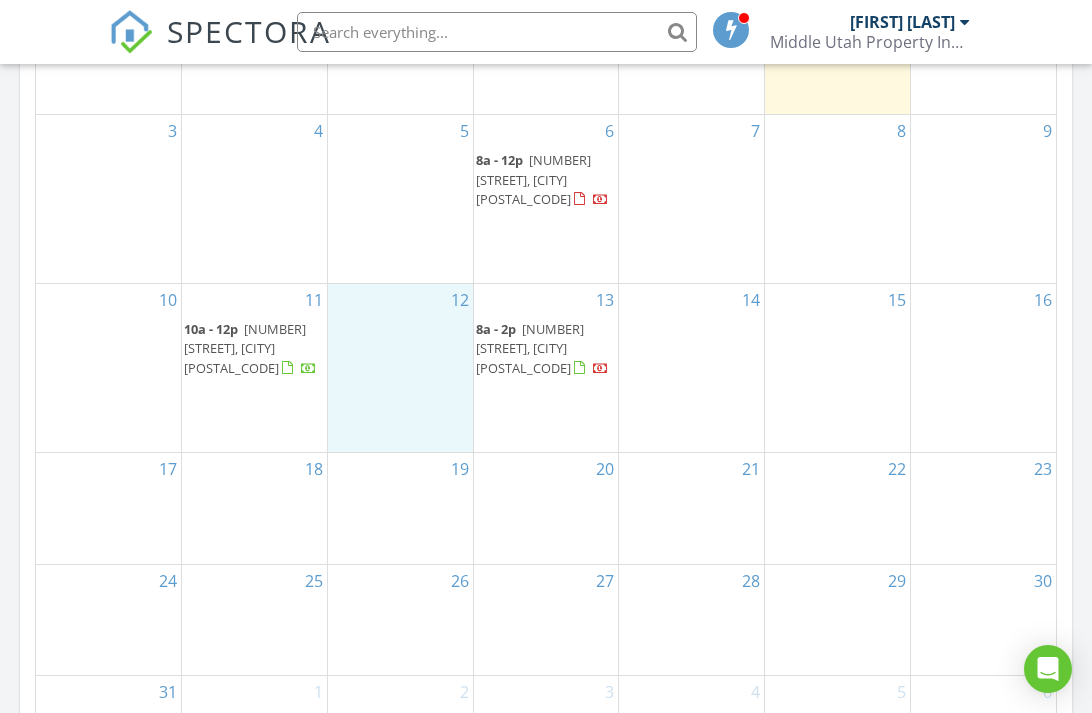 click on "12" at bounding box center (400, 368) 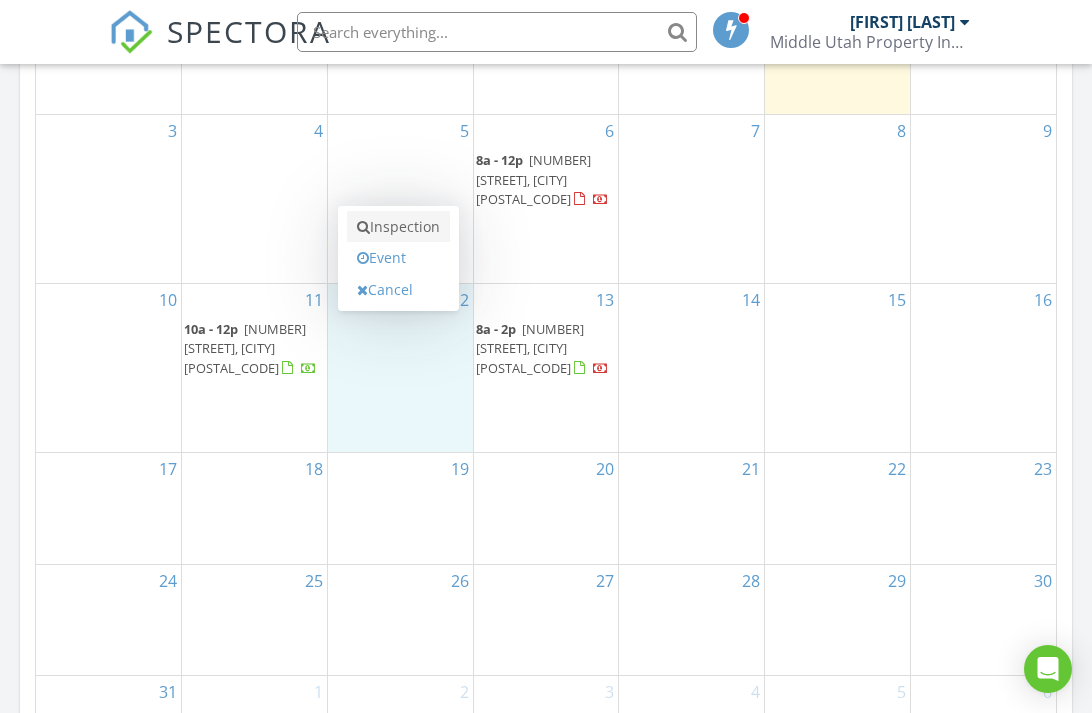 click on "Inspection" at bounding box center (398, 227) 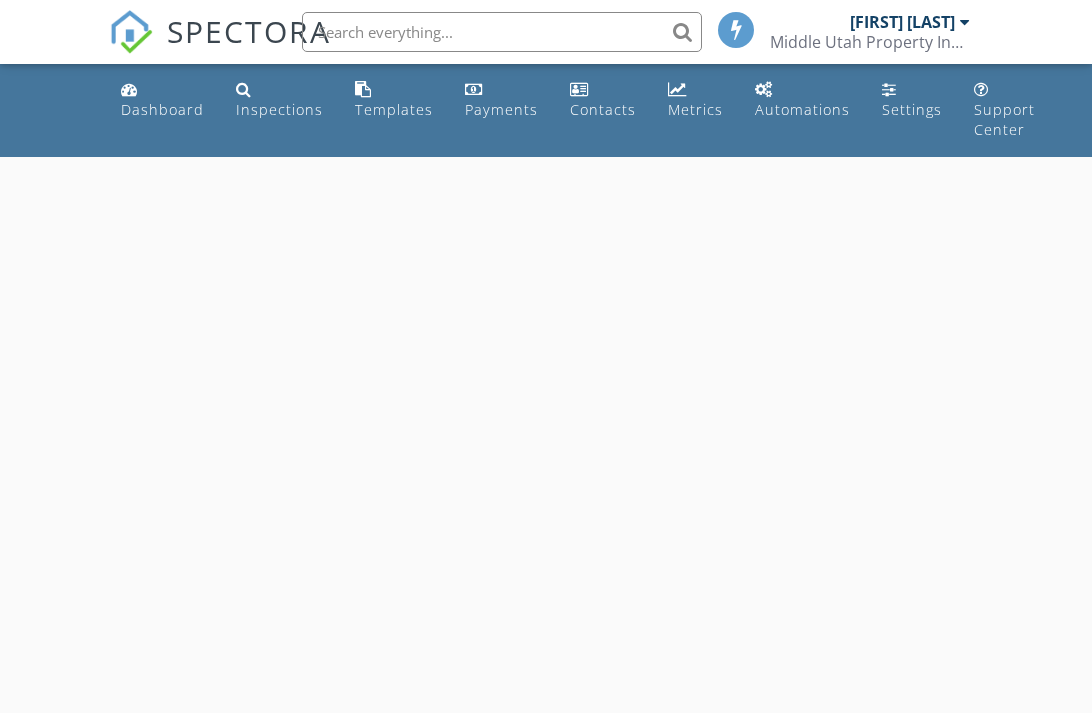 scroll, scrollTop: 0, scrollLeft: 0, axis: both 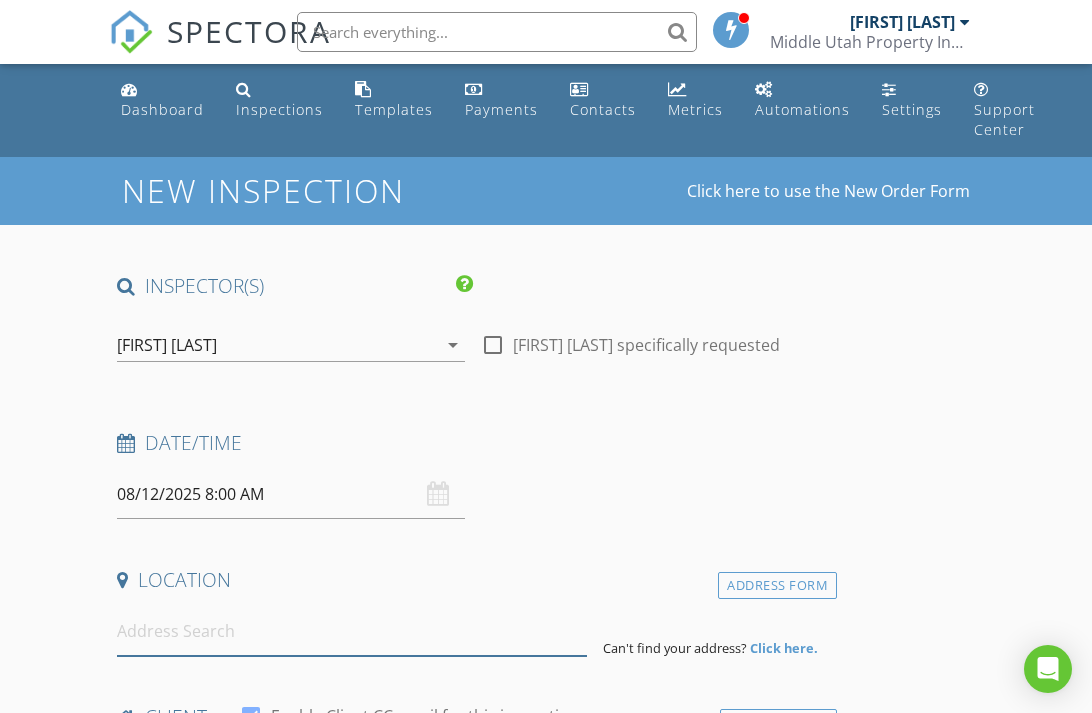 click at bounding box center (351, 631) 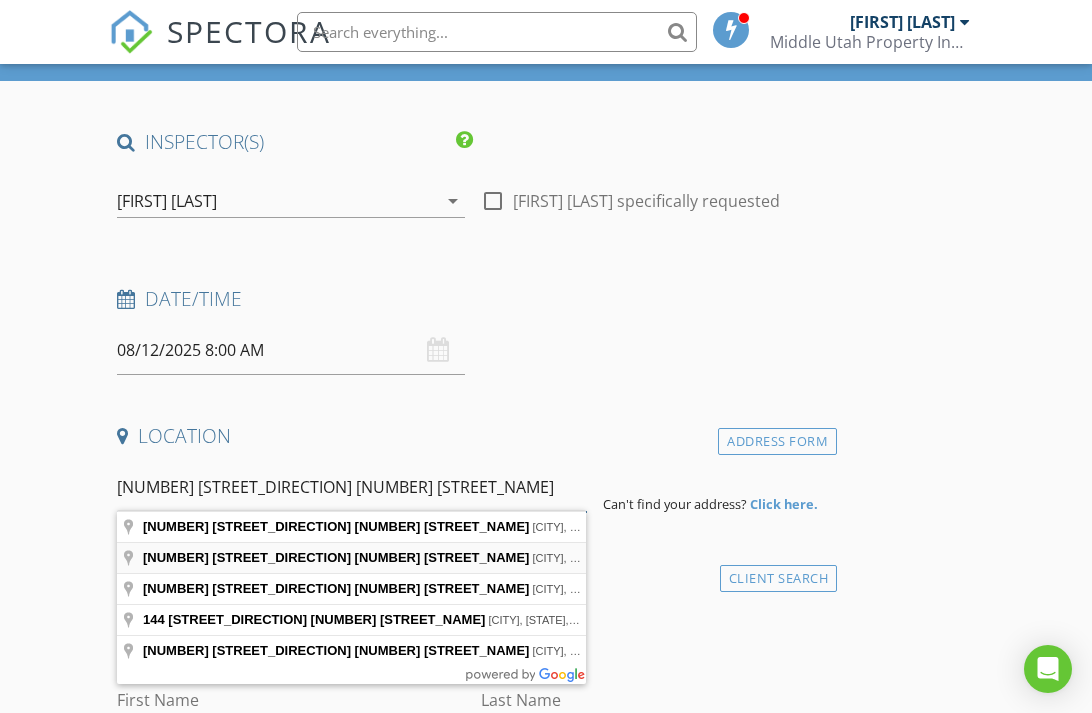 scroll, scrollTop: 147, scrollLeft: 0, axis: vertical 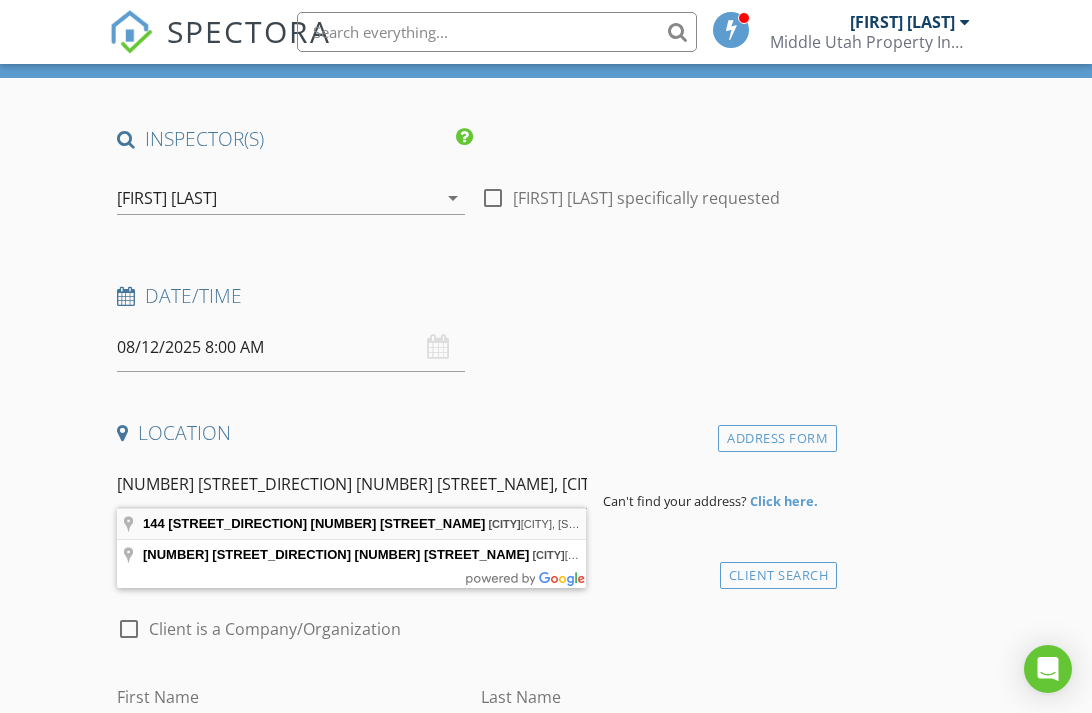 type on "144 E 200 N, Escalante, UT, USA" 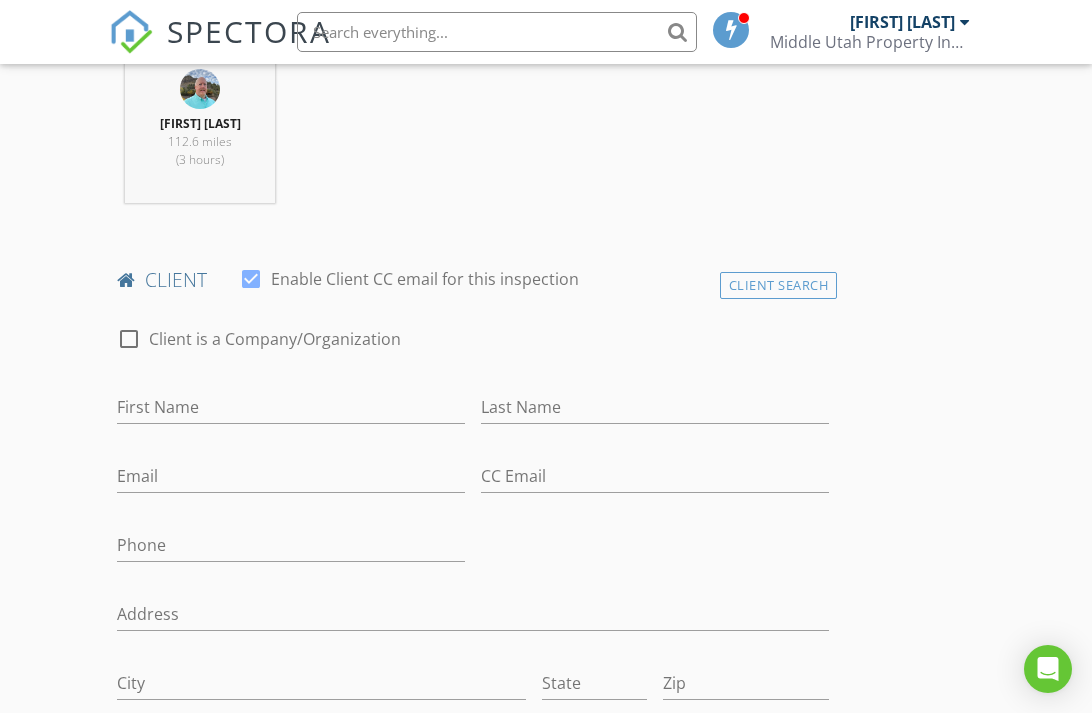 scroll, scrollTop: 932, scrollLeft: 0, axis: vertical 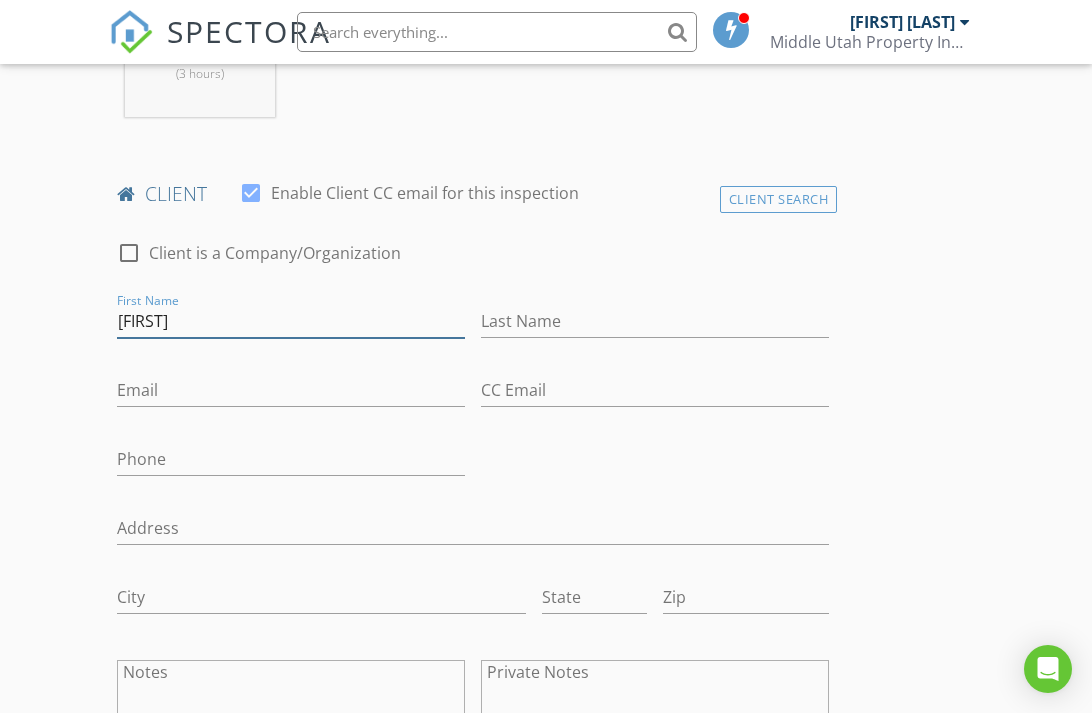 type on "Bailey" 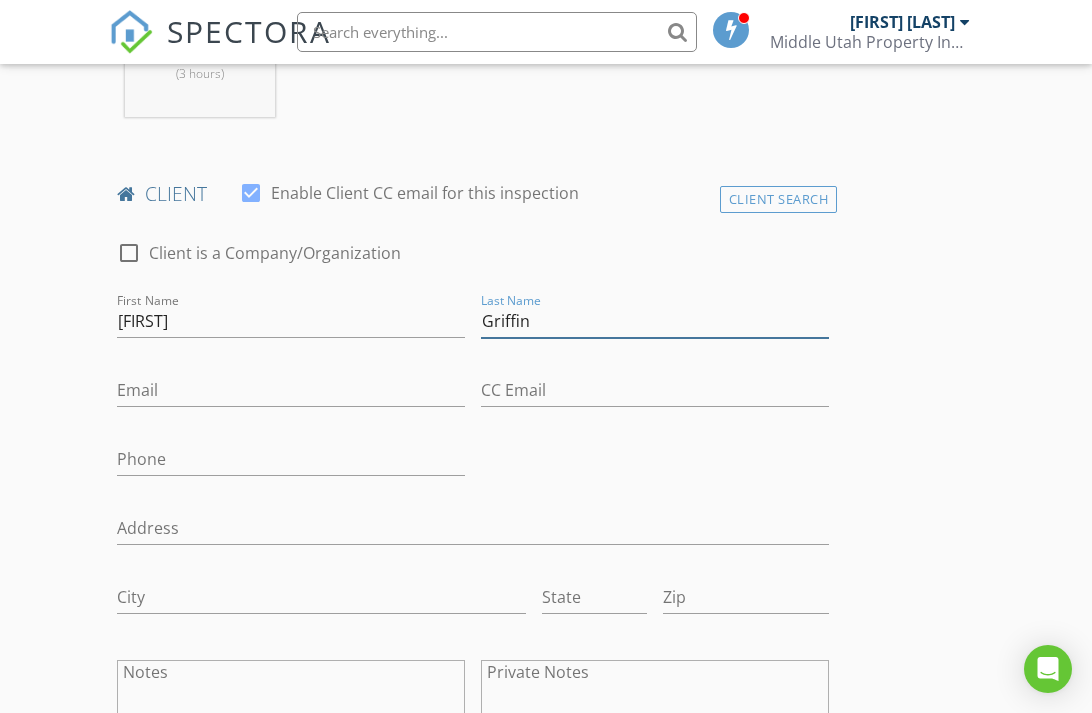 type on "Griffin" 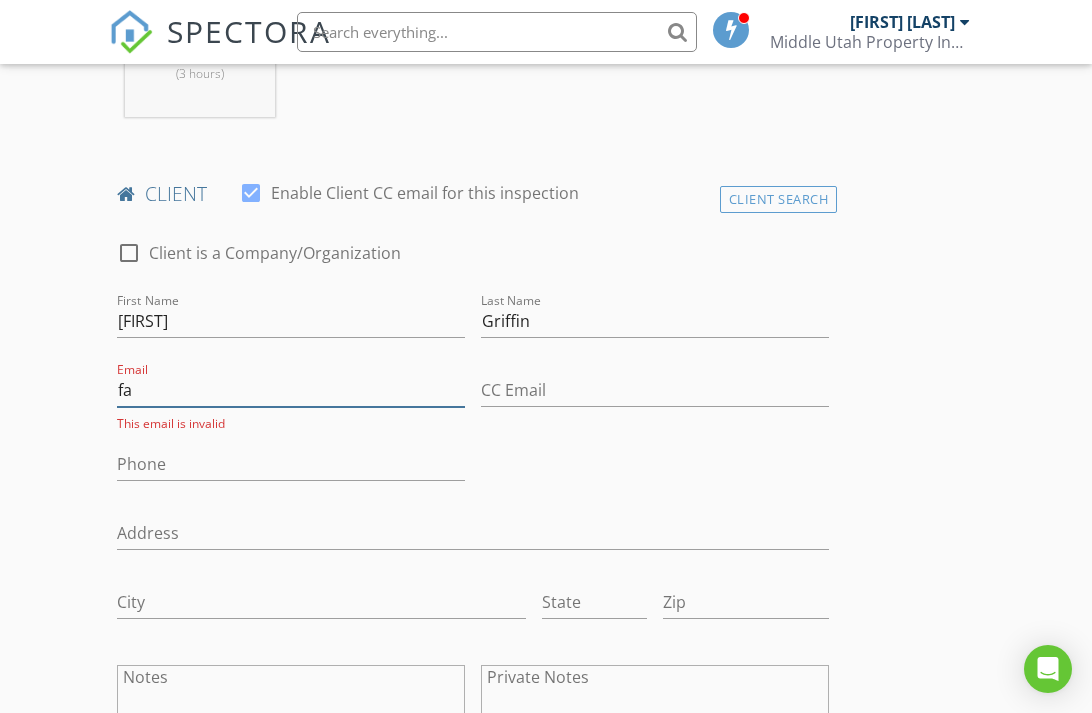 type on "f" 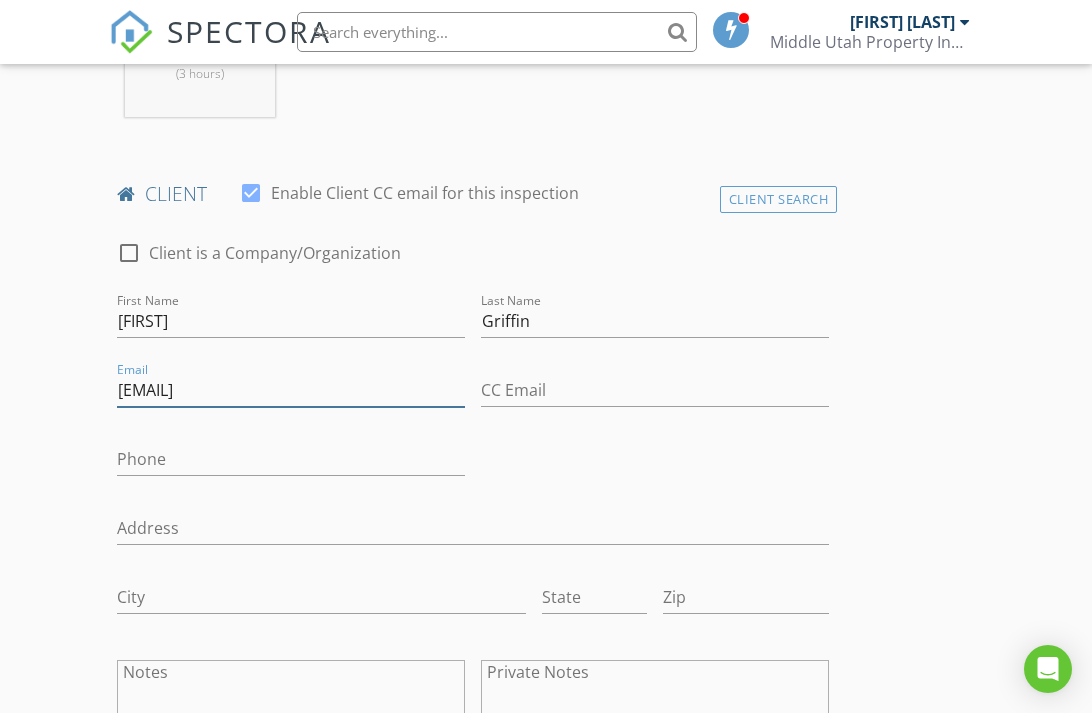 type on "bailes.2636@gmail.com" 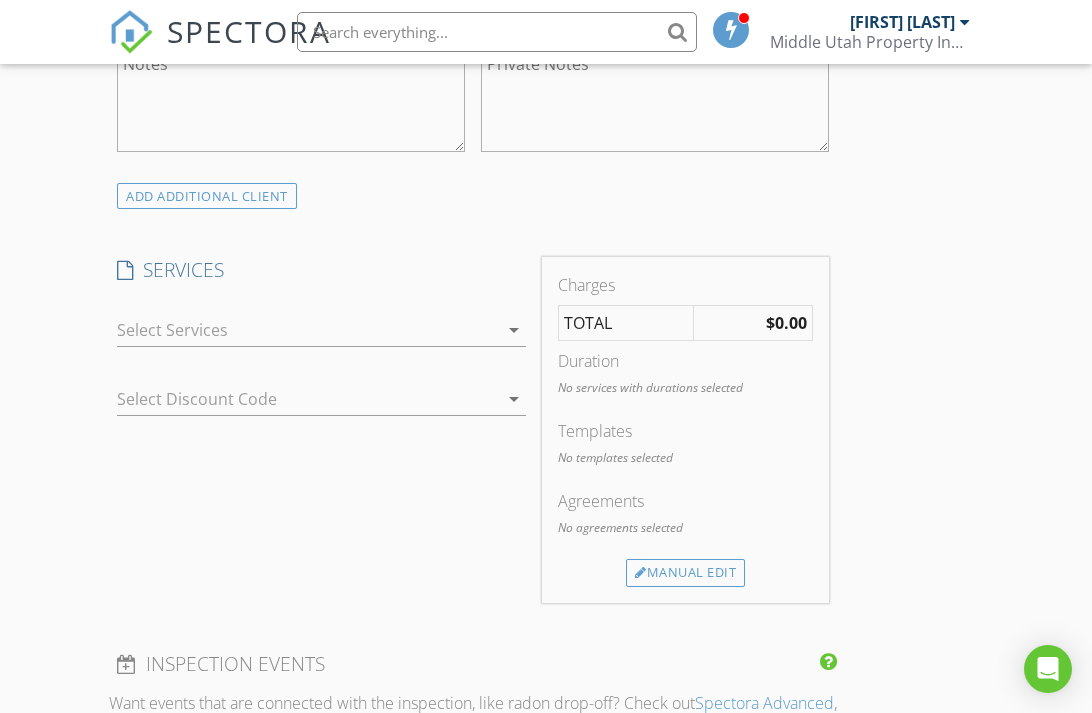 scroll, scrollTop: 1566, scrollLeft: 0, axis: vertical 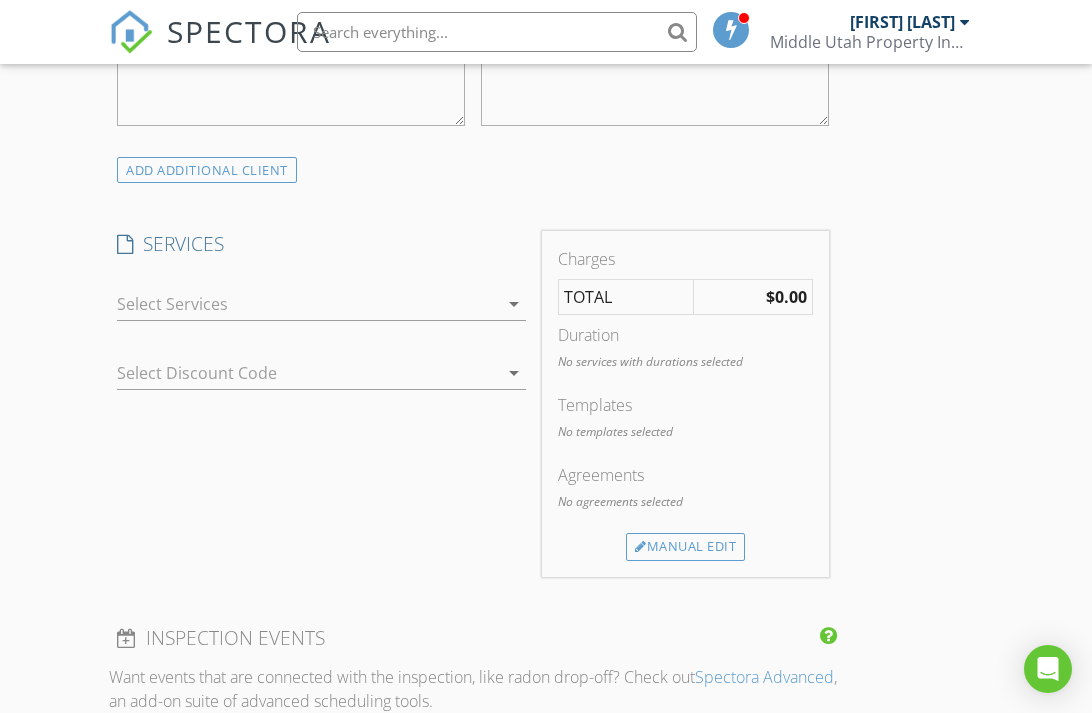 type on "435-676-3050" 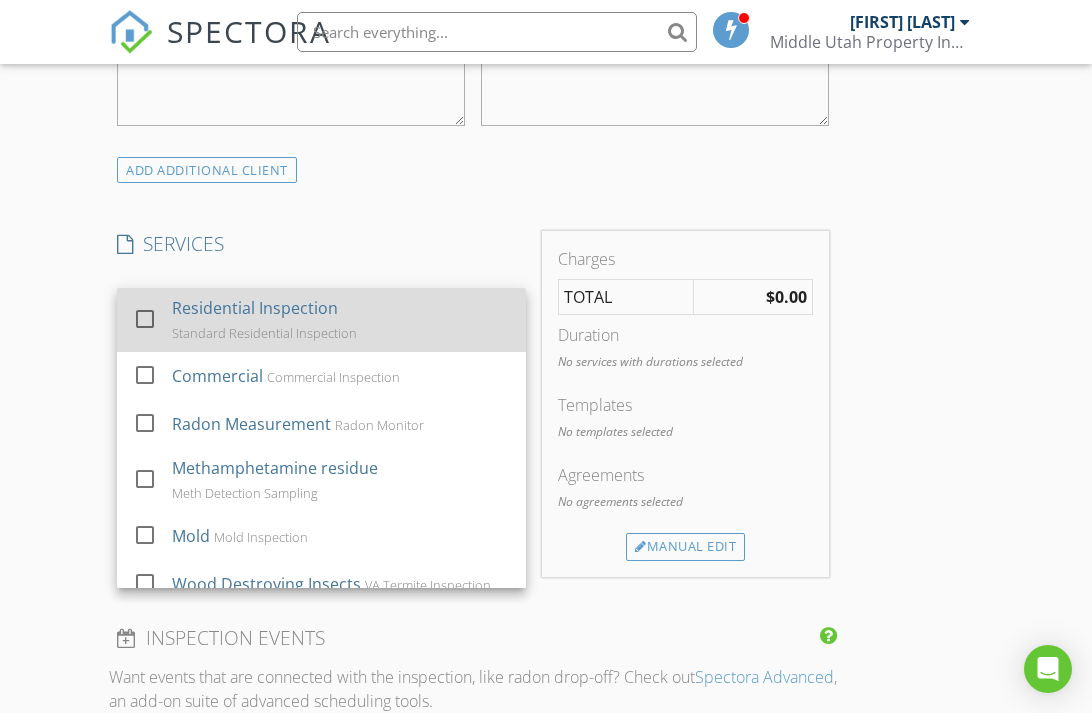 click at bounding box center (145, 318) 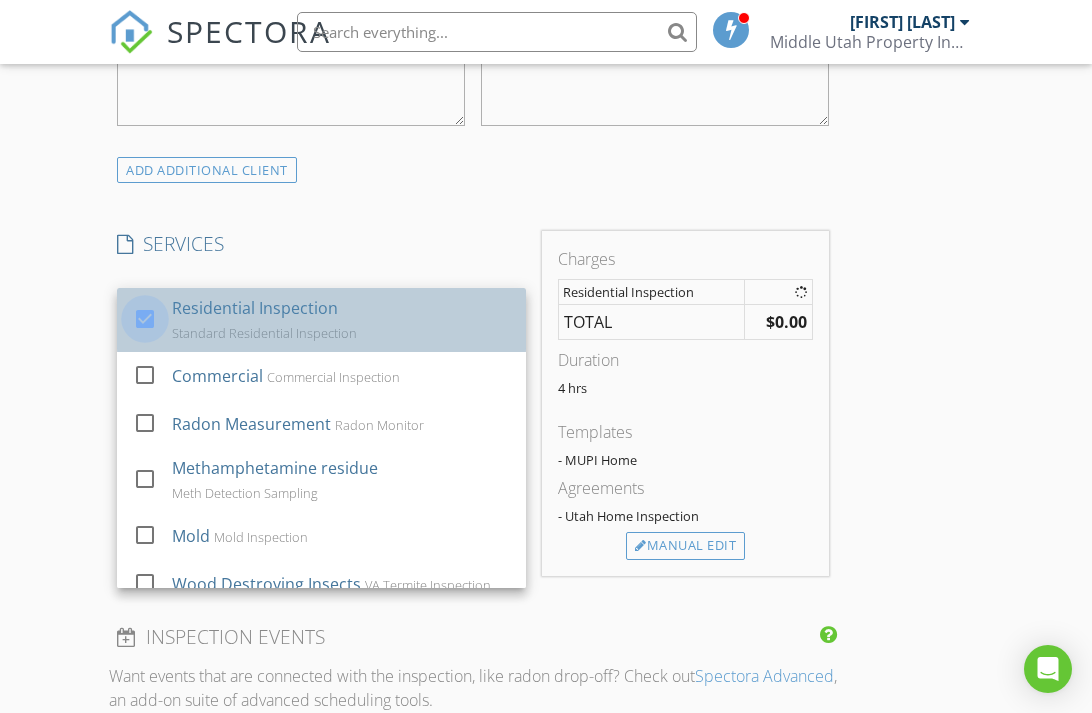checkbox on "false" 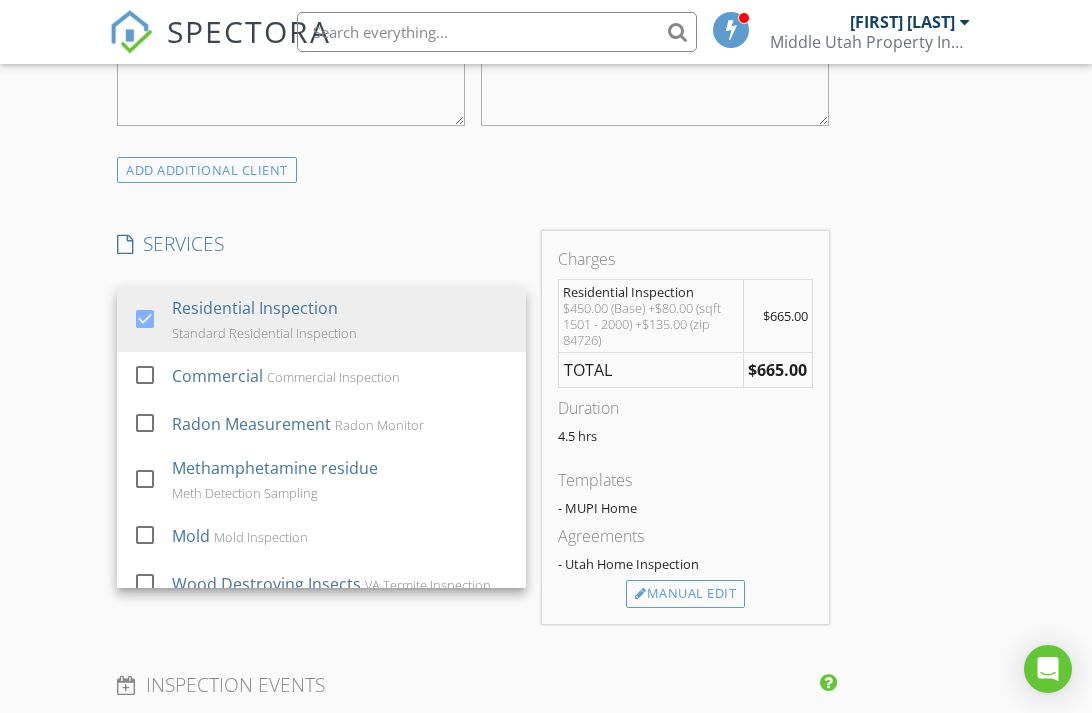 click on "INSPECTOR(S)
check_box   Travis Crickenberger   PRIMARY   Travis Crickenberger arrow_drop_down   check_box_outline_blank Travis Crickenberger specifically requested
Date/Time
08/12/2025 8:00 AM
Location
Address Search       Address 144 E 200 N   Unit   City Escalante   State UT   Zip 84726   County Garfield     Square Feet 1824   Year Built 1965   Foundation arrow_drop_down     Travis Crickenberger     112.6 miles     (3 hours)
client
check_box Enable Client CC email for this inspection   Client Search     check_box_outline_blank Client is a Company/Organization     First Name Bailey   Last Name Griffin   Email bailes.2636@gmail.com   CC Email   Phone 435-676-3050   Address   City   State   Zip       Notes   Private Notes
ADD ADDITIONAL client
SERVICES
check_box" at bounding box center [546, 507] 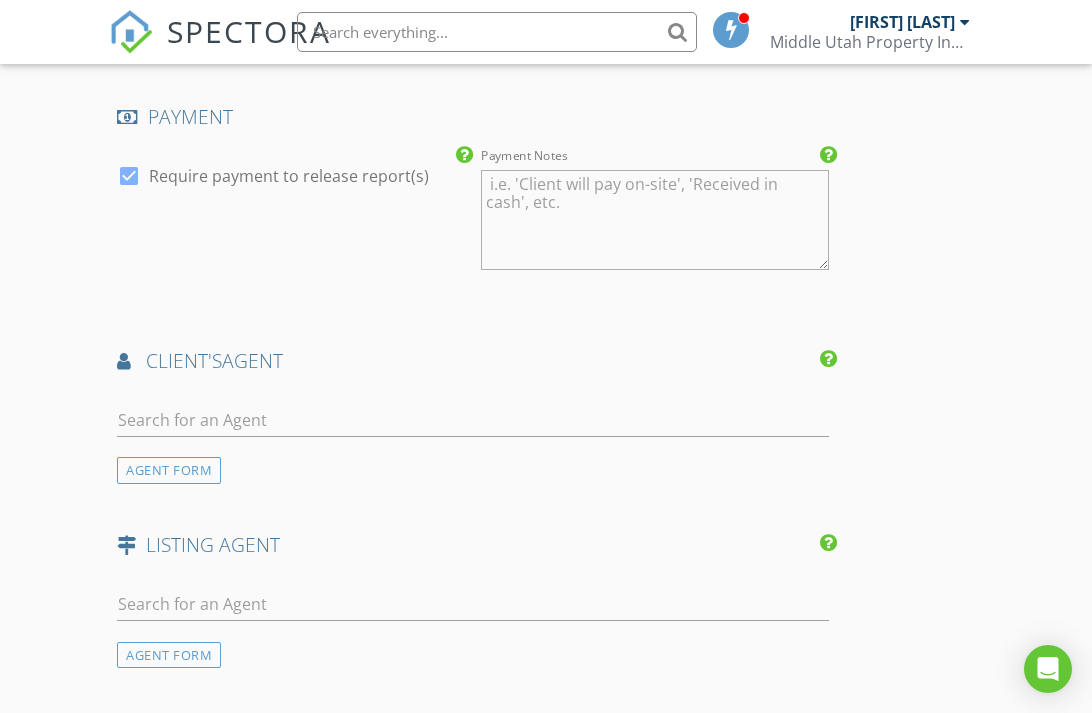 scroll, scrollTop: 2305, scrollLeft: 0, axis: vertical 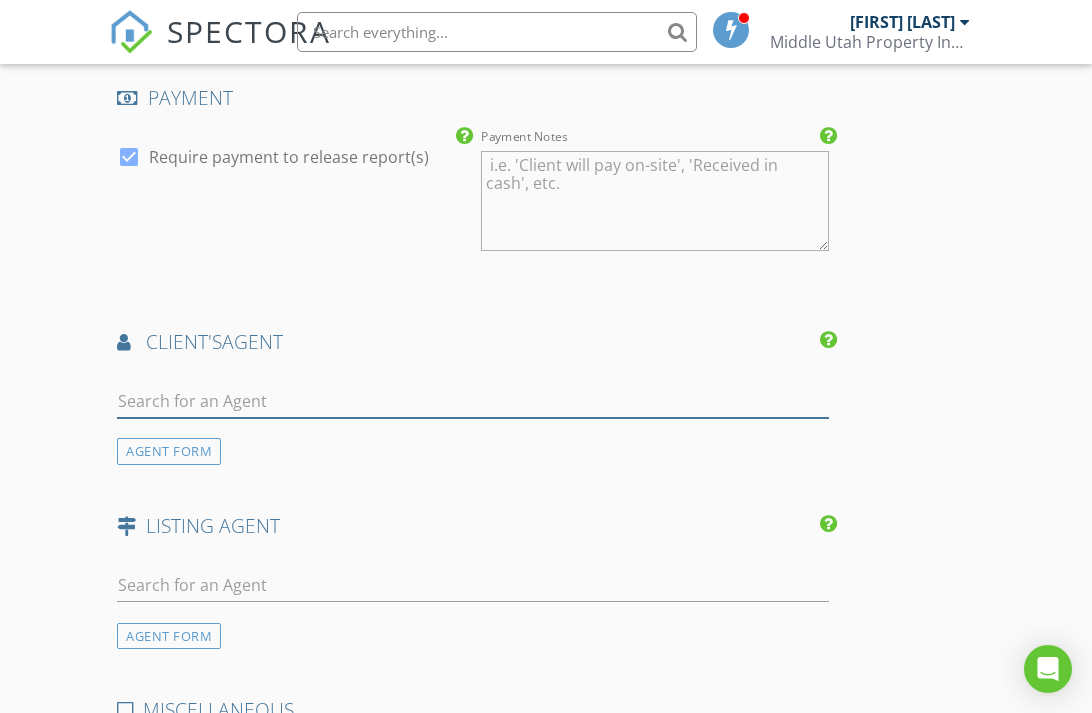 click at bounding box center (473, 401) 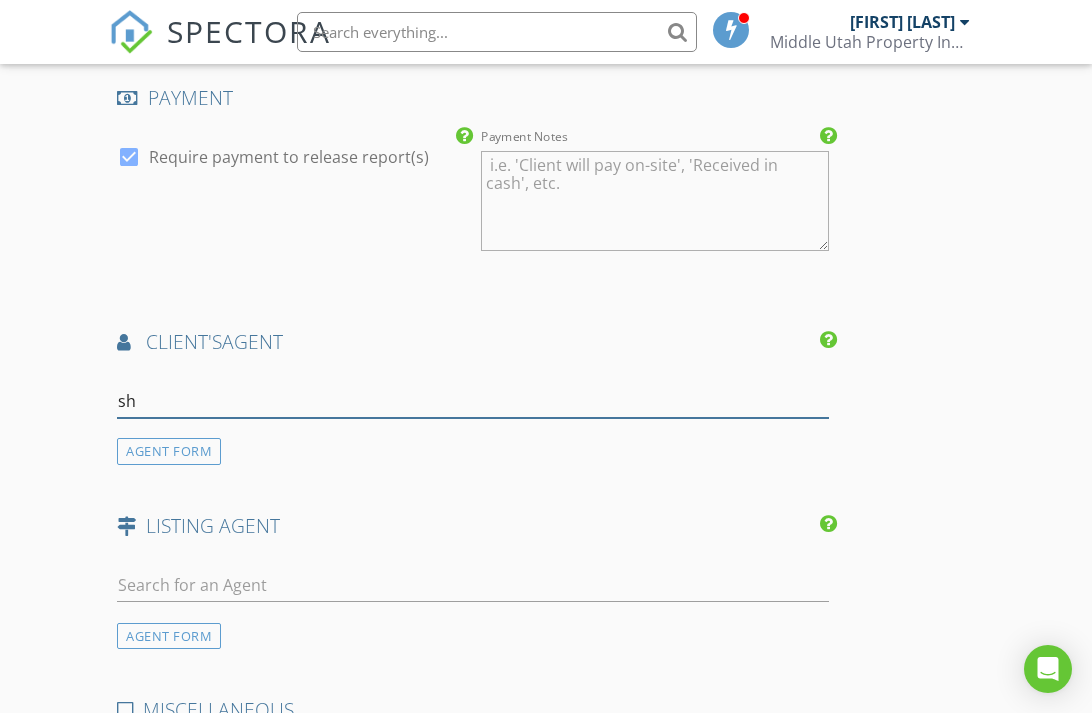 type on "s" 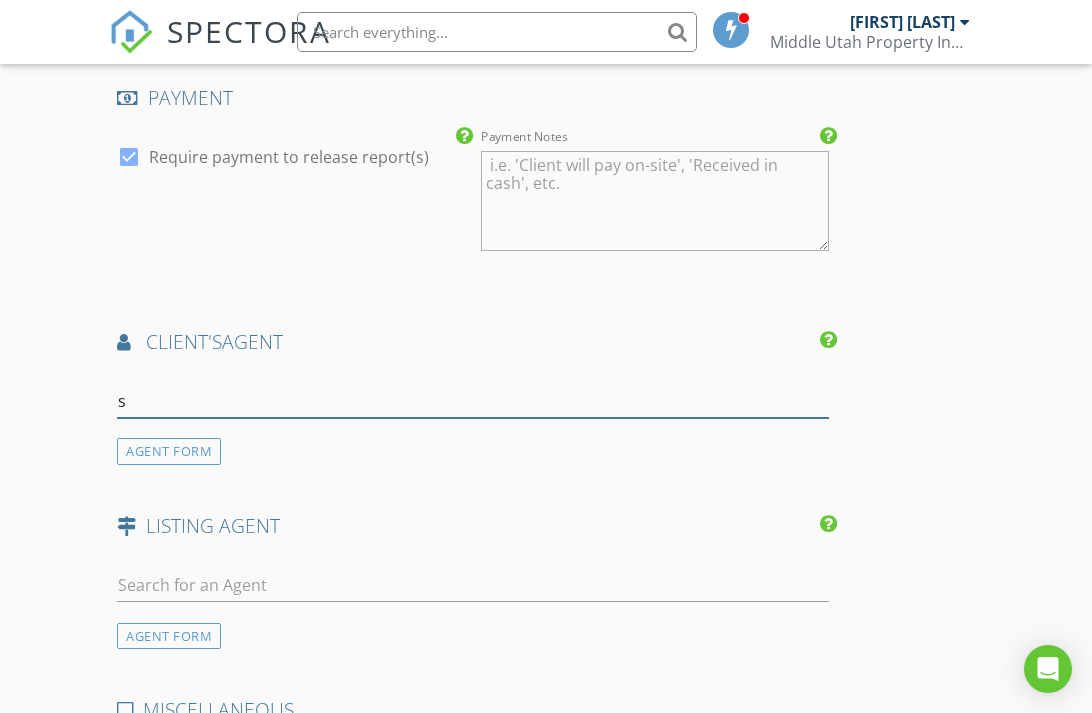 type 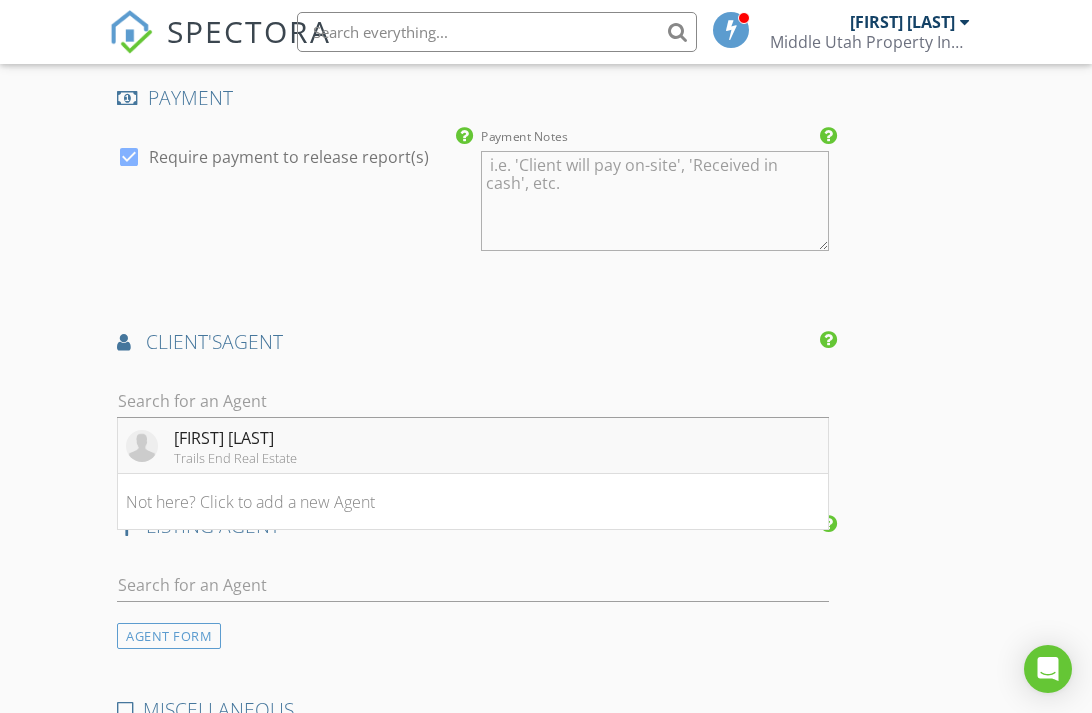 click on "Shelbi Johnson" at bounding box center [235, 438] 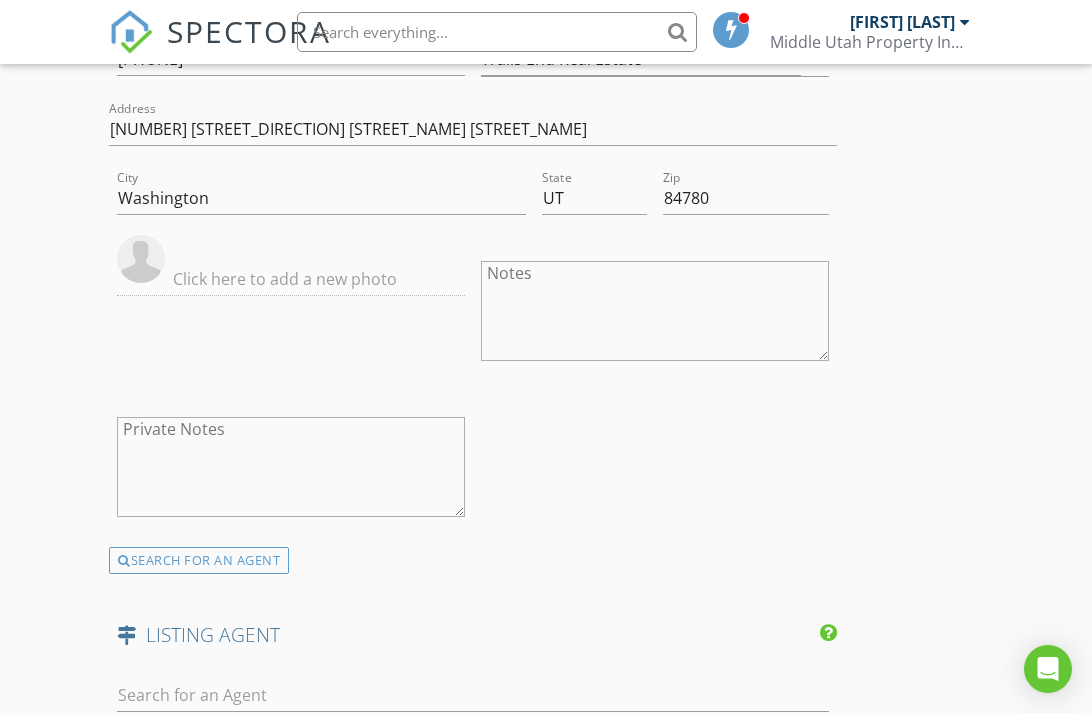 scroll, scrollTop: 2799, scrollLeft: 0, axis: vertical 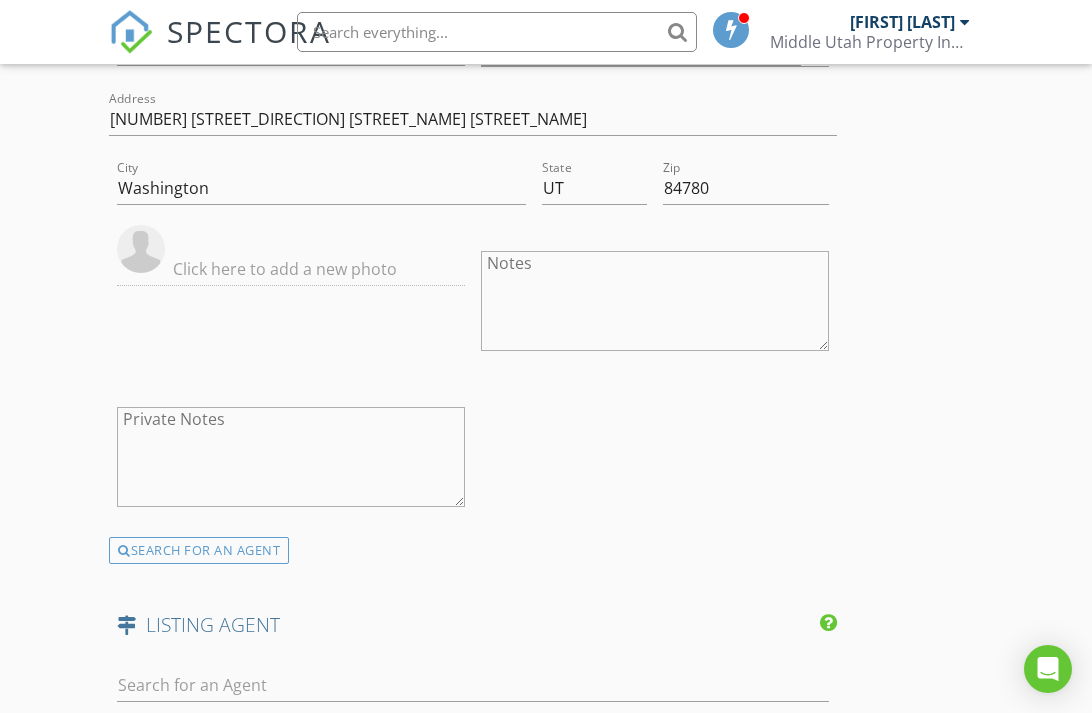 click at bounding box center [141, 249] 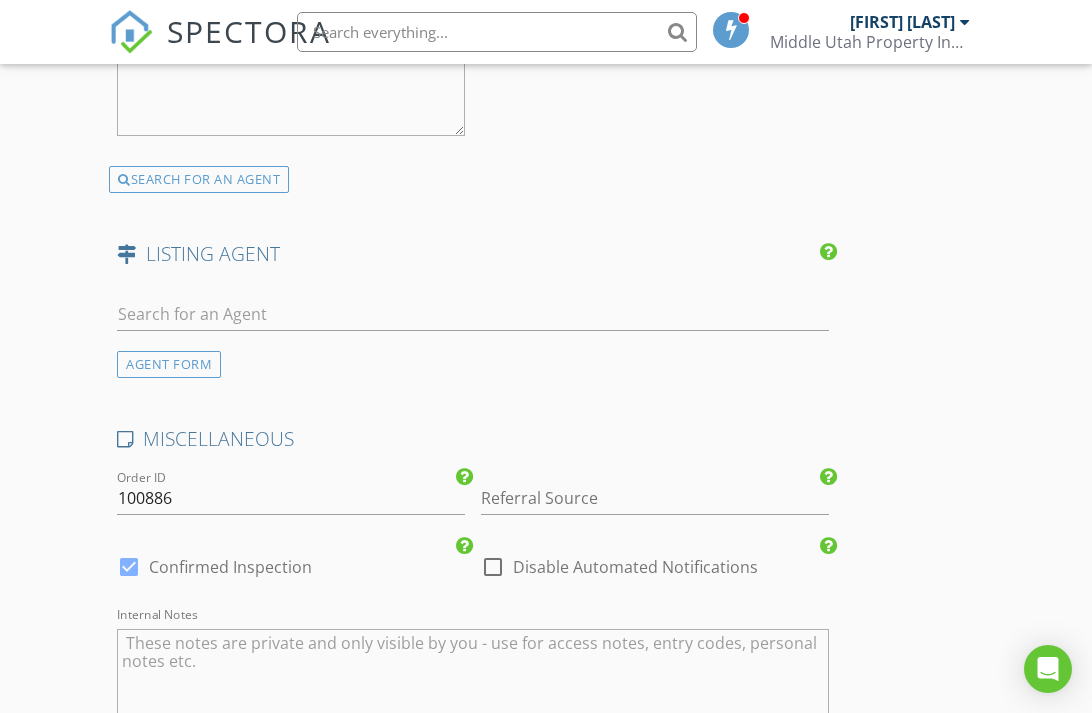 scroll, scrollTop: 3271, scrollLeft: 0, axis: vertical 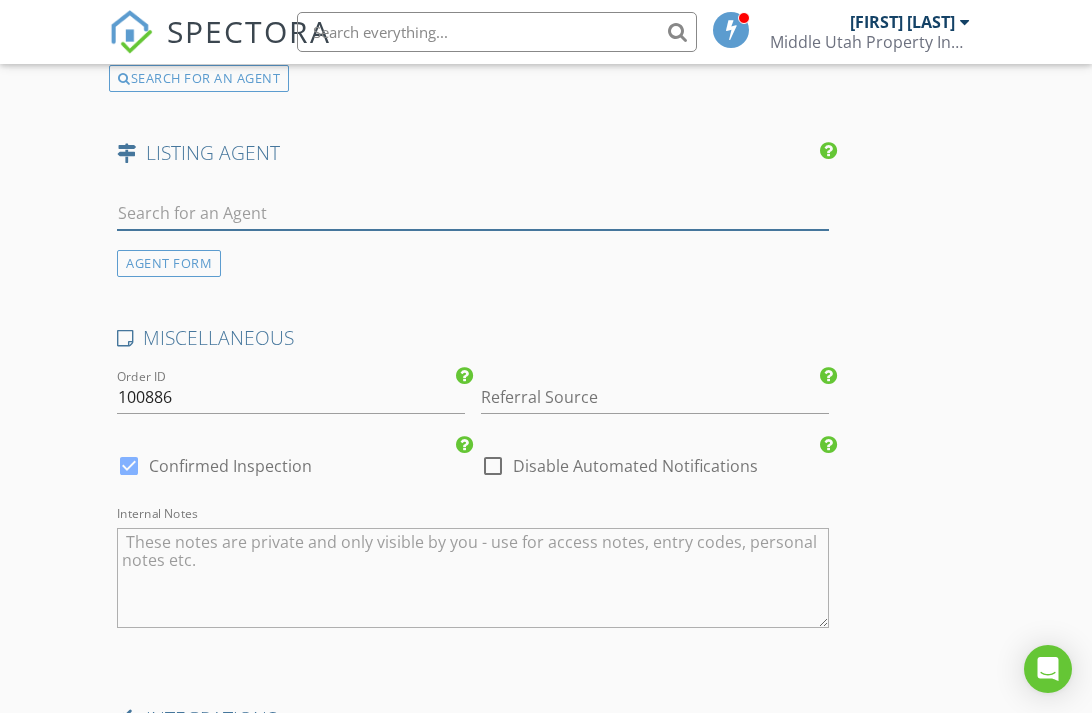 click at bounding box center (473, 213) 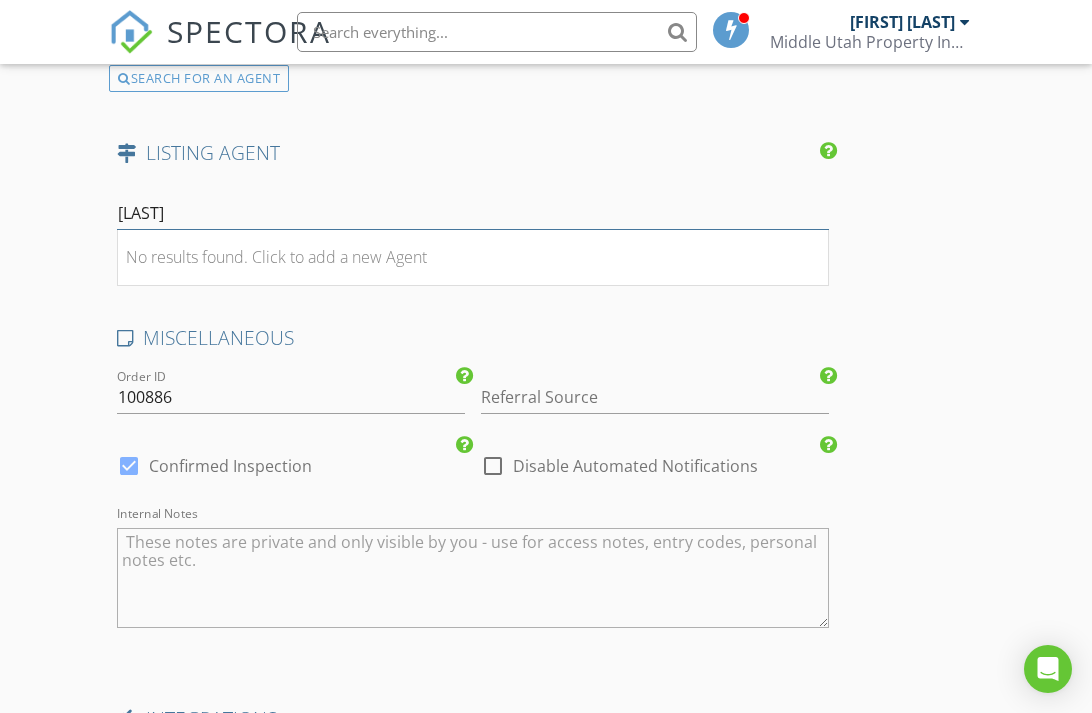 drag, startPoint x: 260, startPoint y: 222, endPoint x: 98, endPoint y: 222, distance: 162 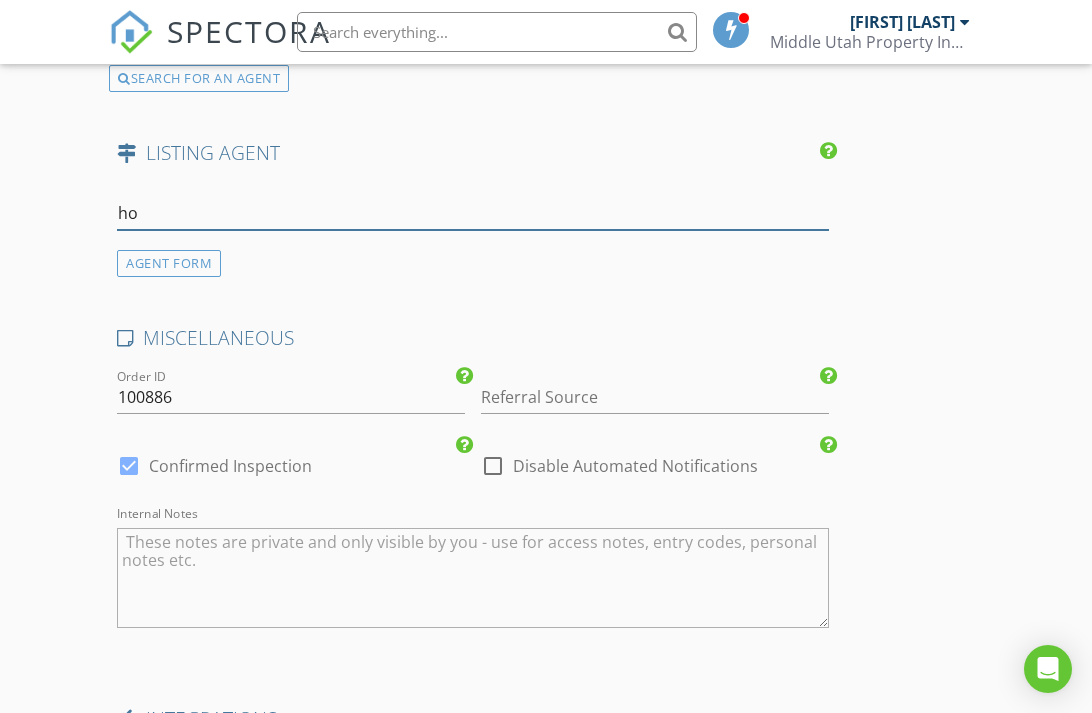type on "h" 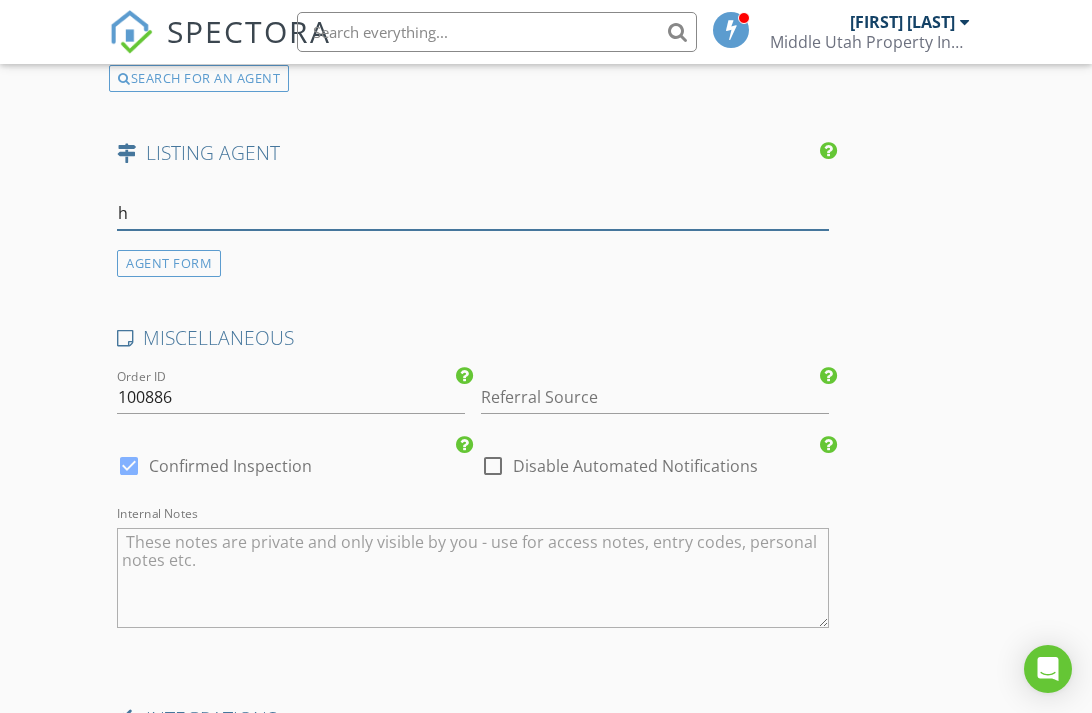 type 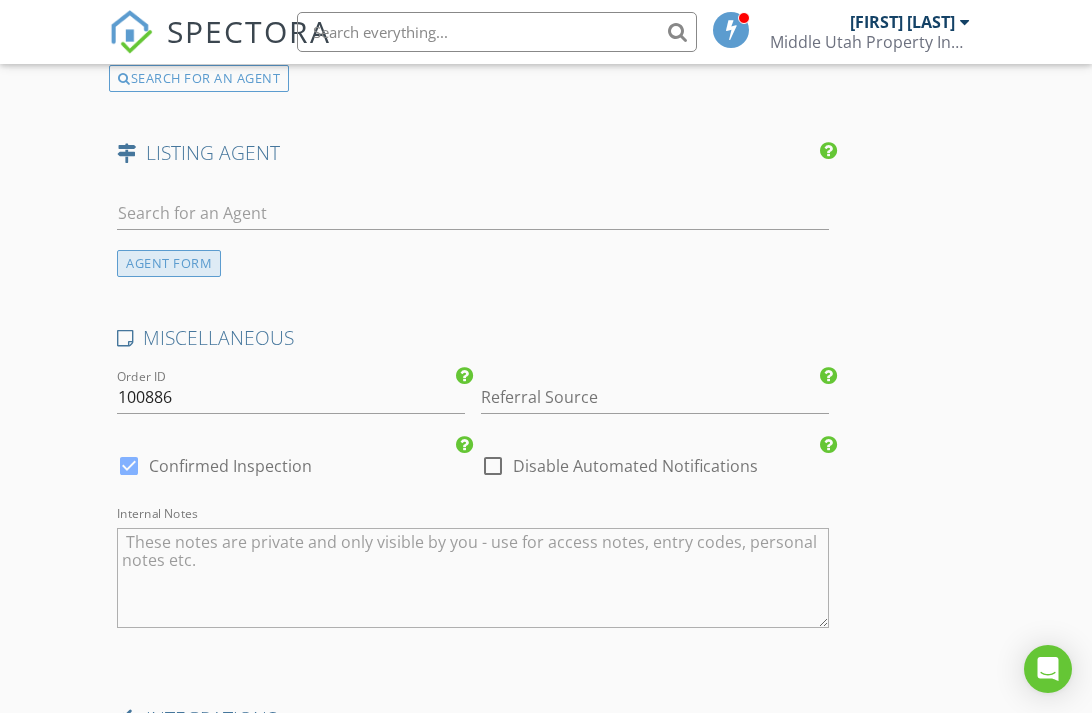 click on "AGENT FORM" at bounding box center (169, 263) 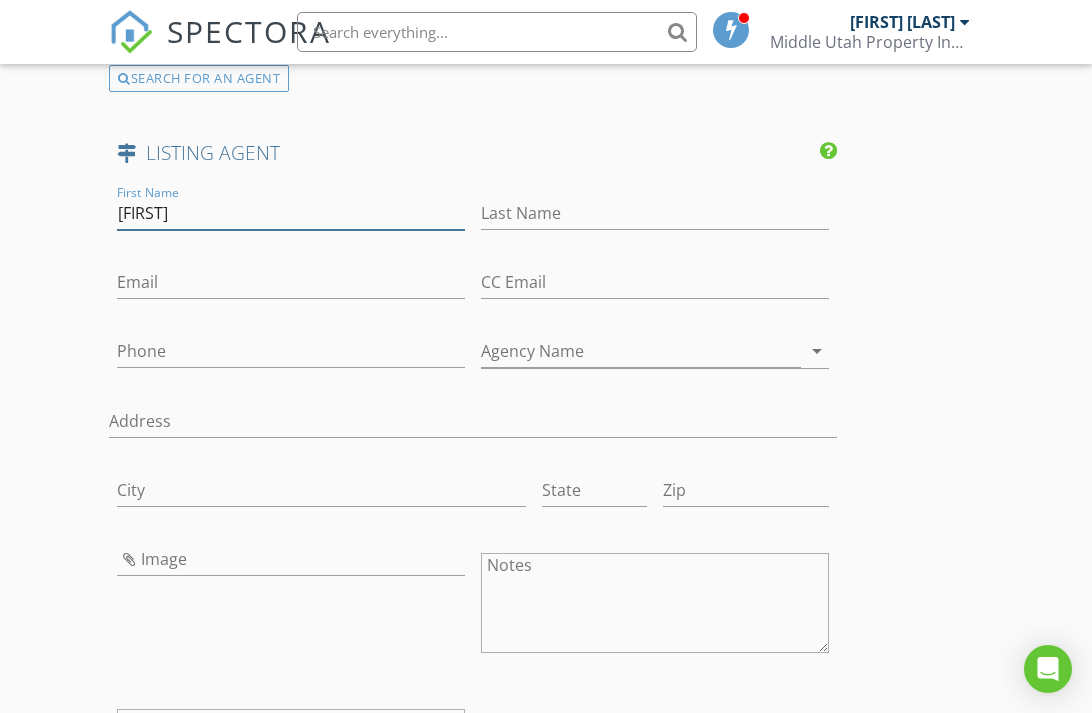 click on "courtney" at bounding box center [291, 213] 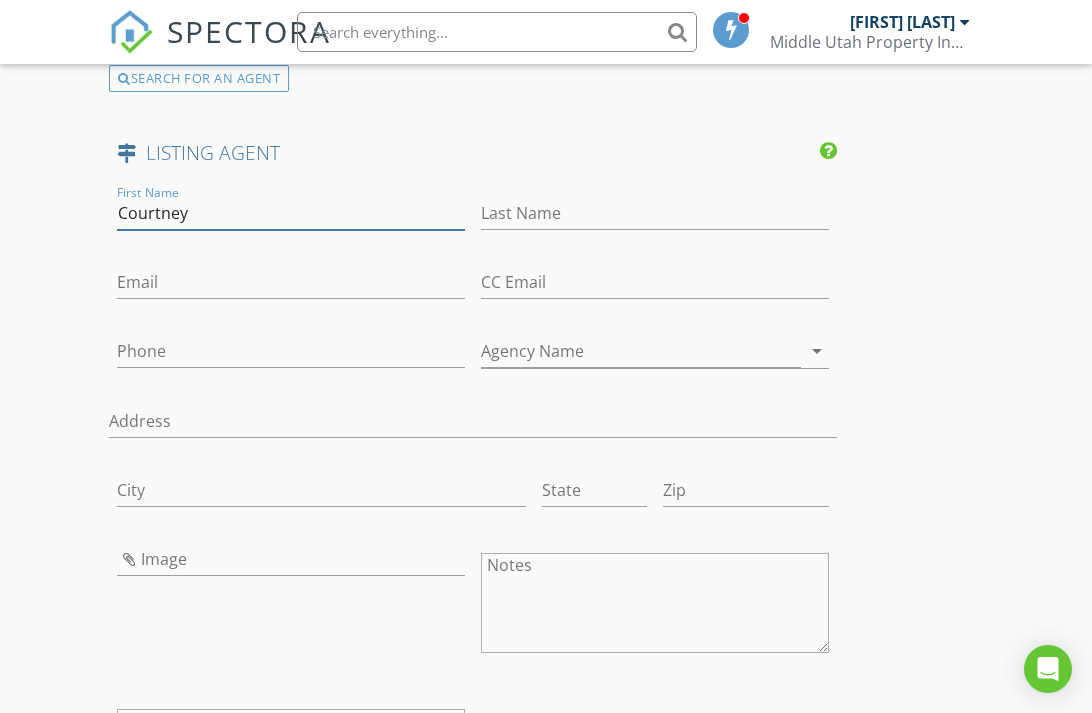 type on "Courtney" 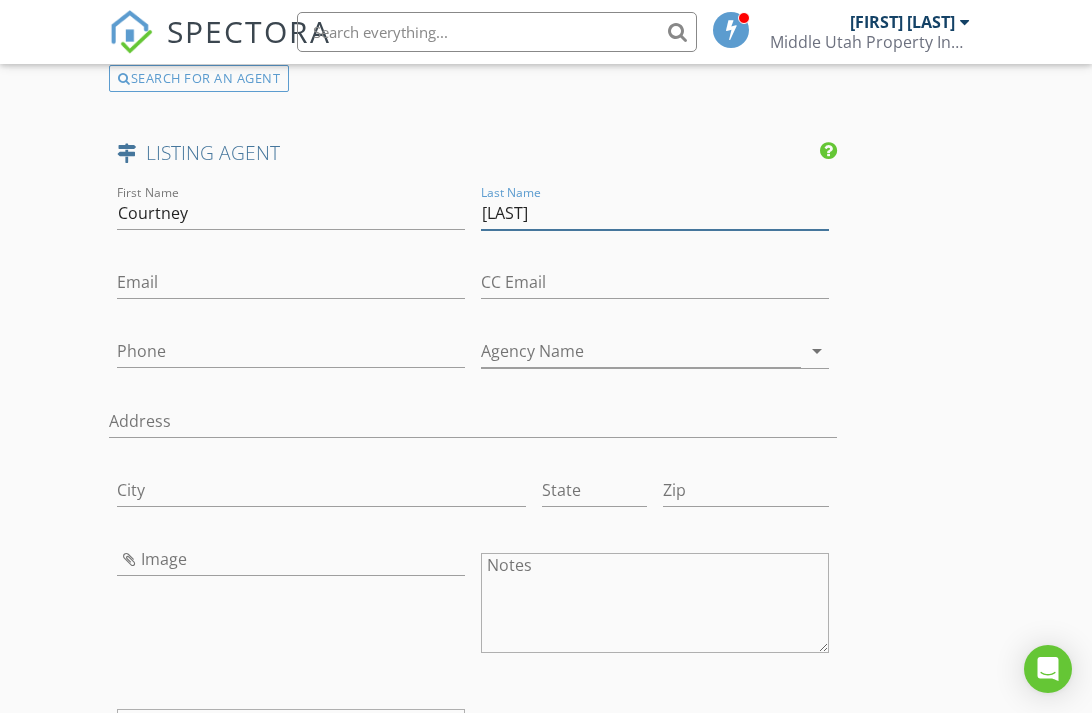 type on "Ohst" 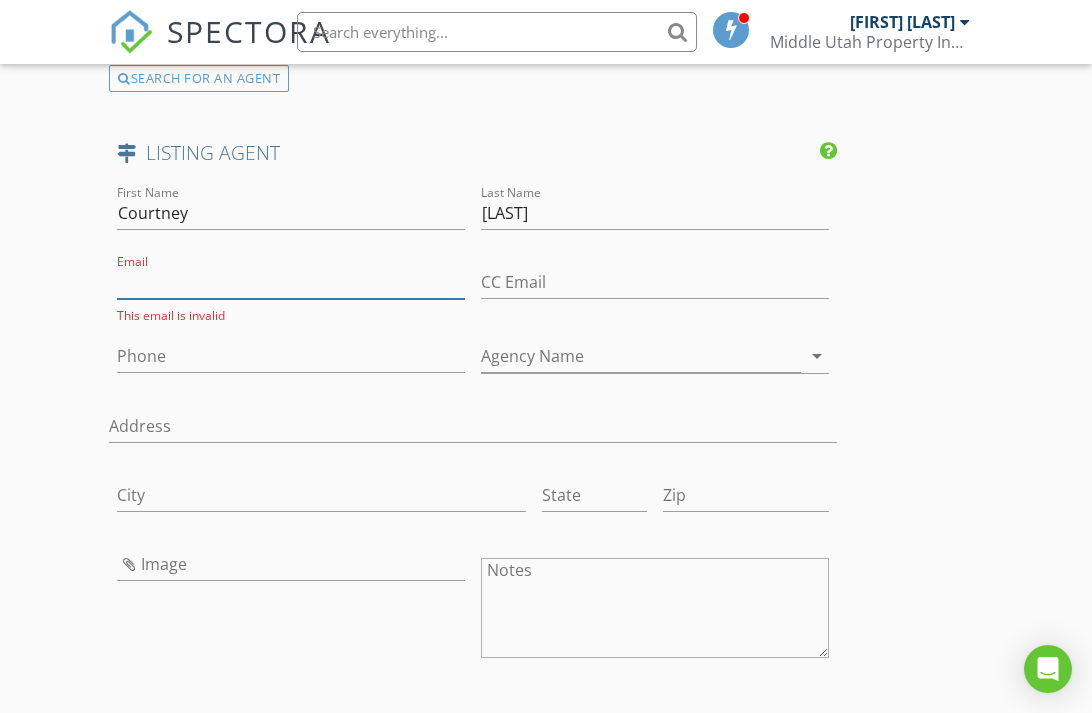 click on "Email" at bounding box center [291, 282] 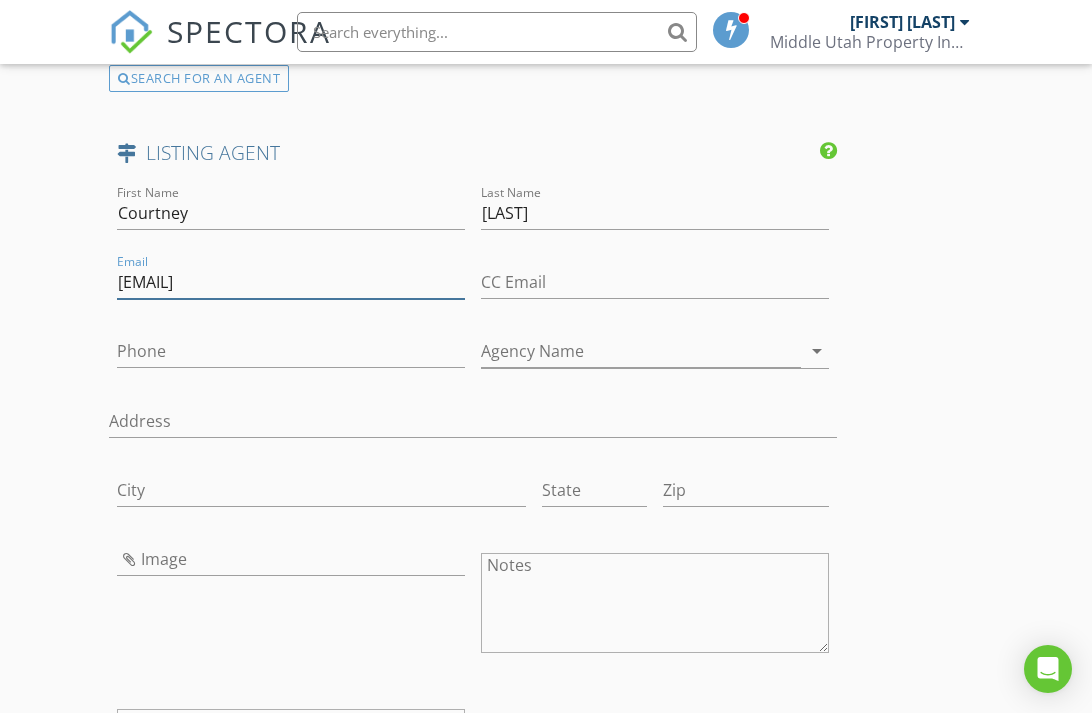 type on "courtneysrealestate01@gmail.com" 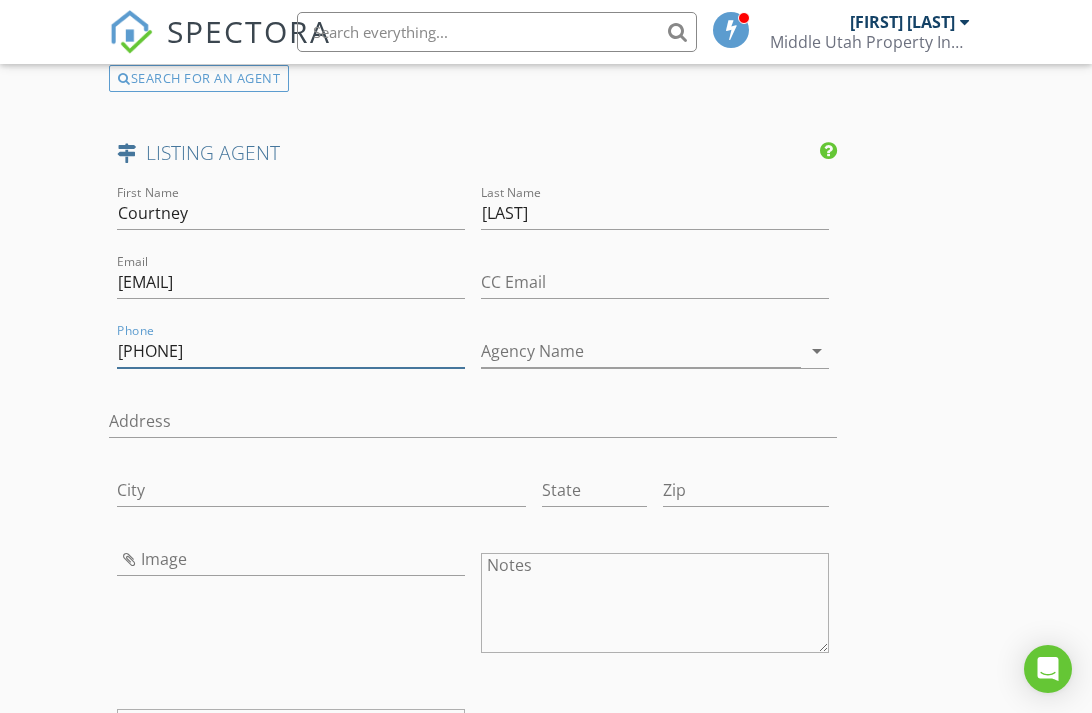 type on "562-246-7290" 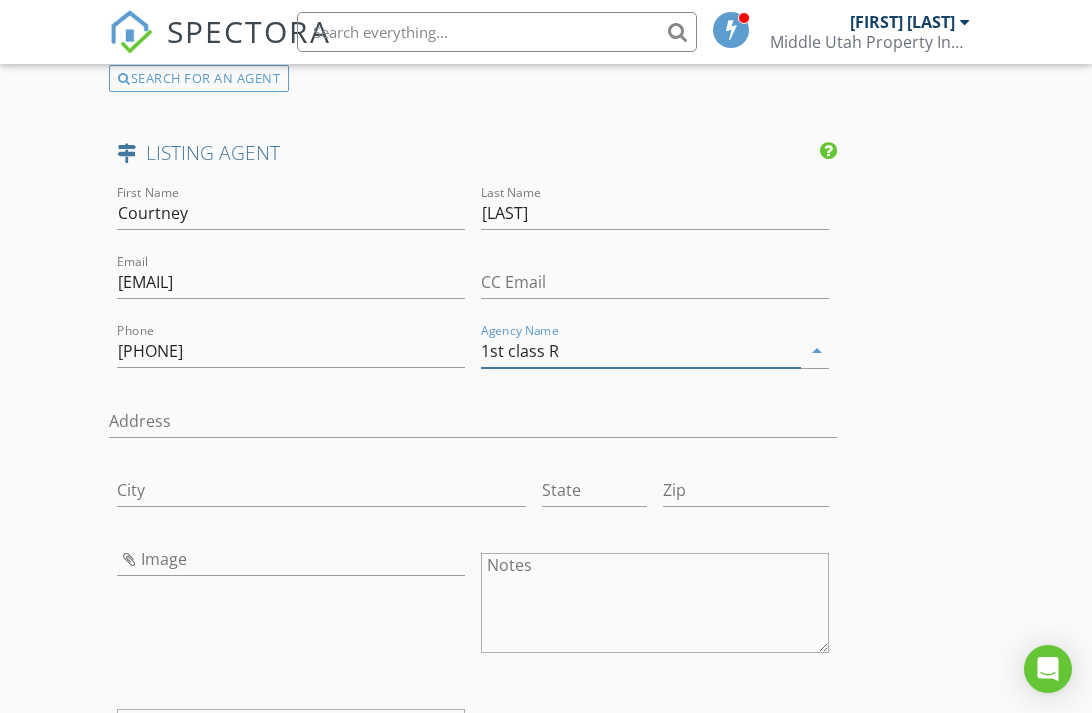 click on "1st class R" at bounding box center (641, 351) 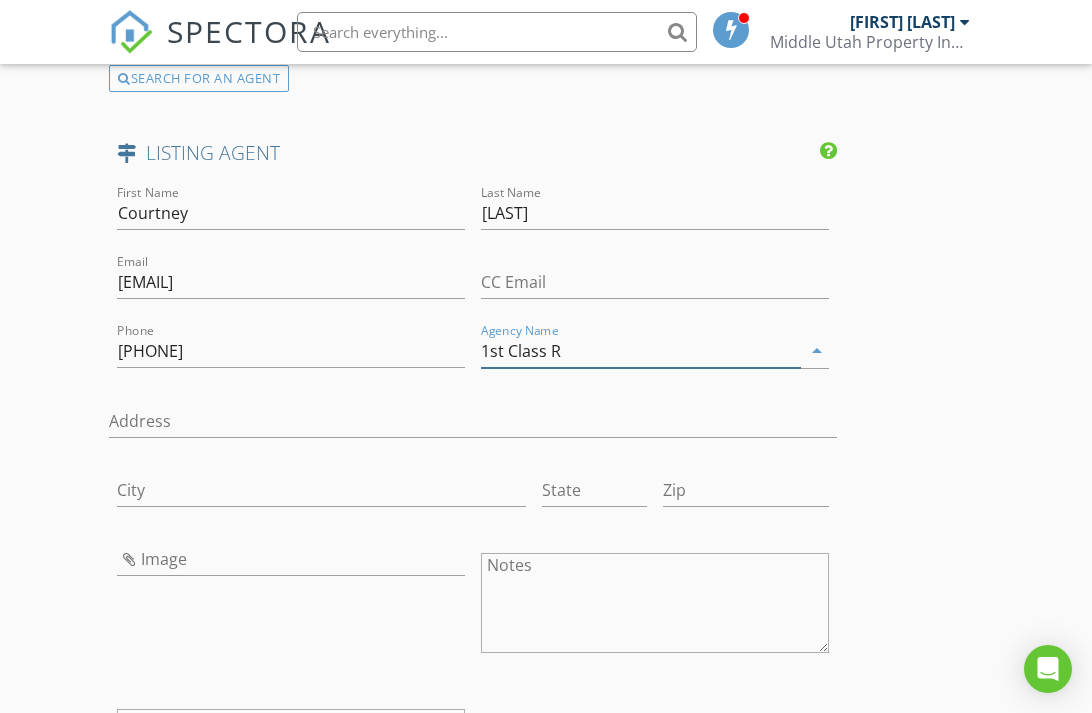 click on "1st Class R" at bounding box center [641, 351] 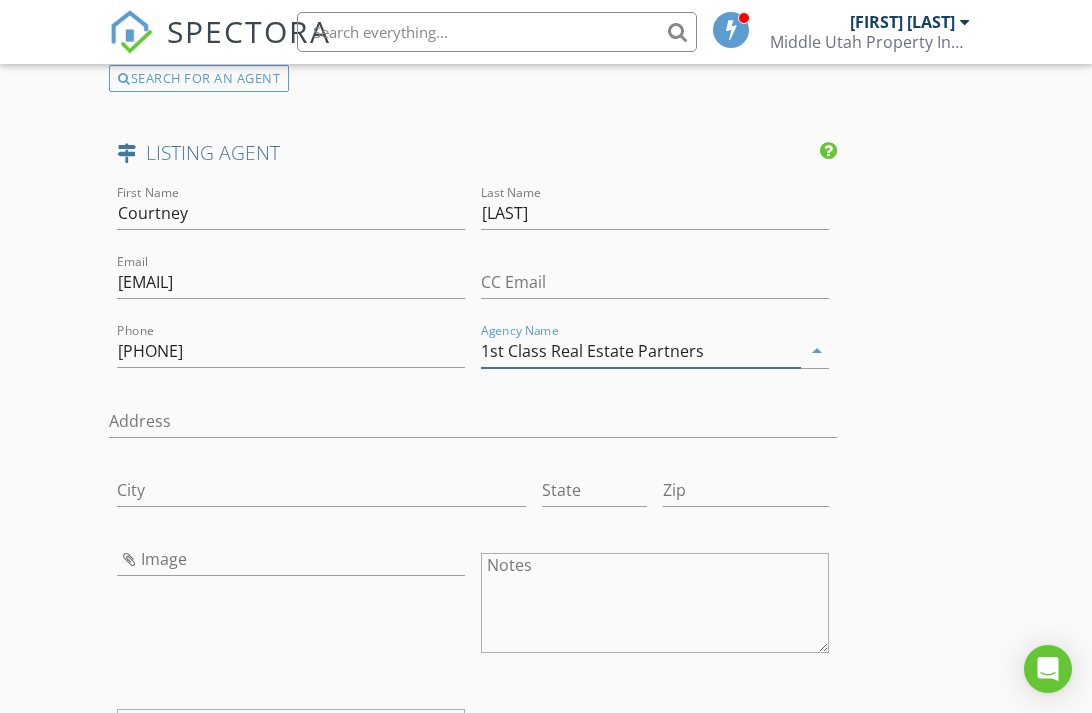 type on "1st Class Real Estate Partners" 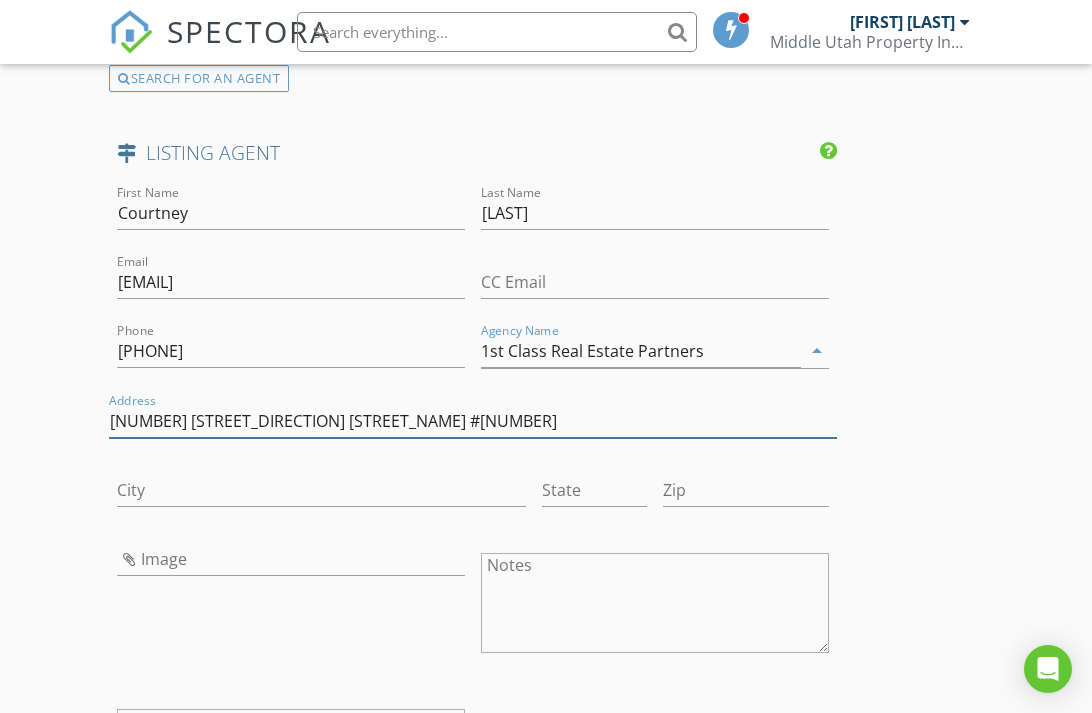 type on "4685 S Highland dr. #126" 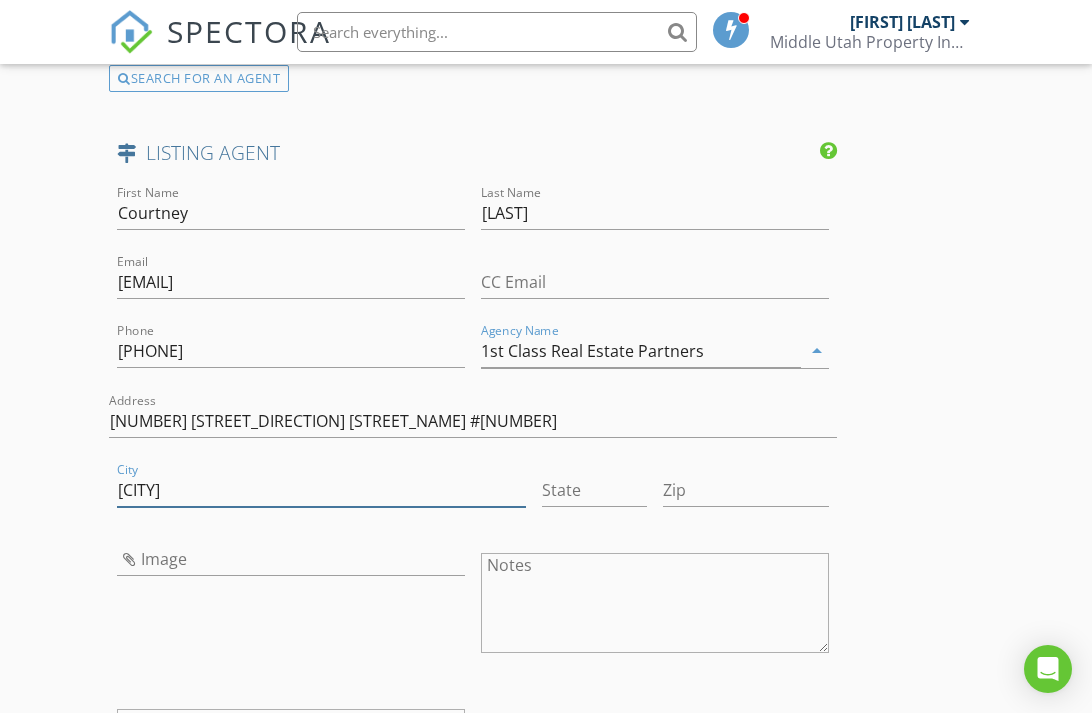 type on "Salt Lake City" 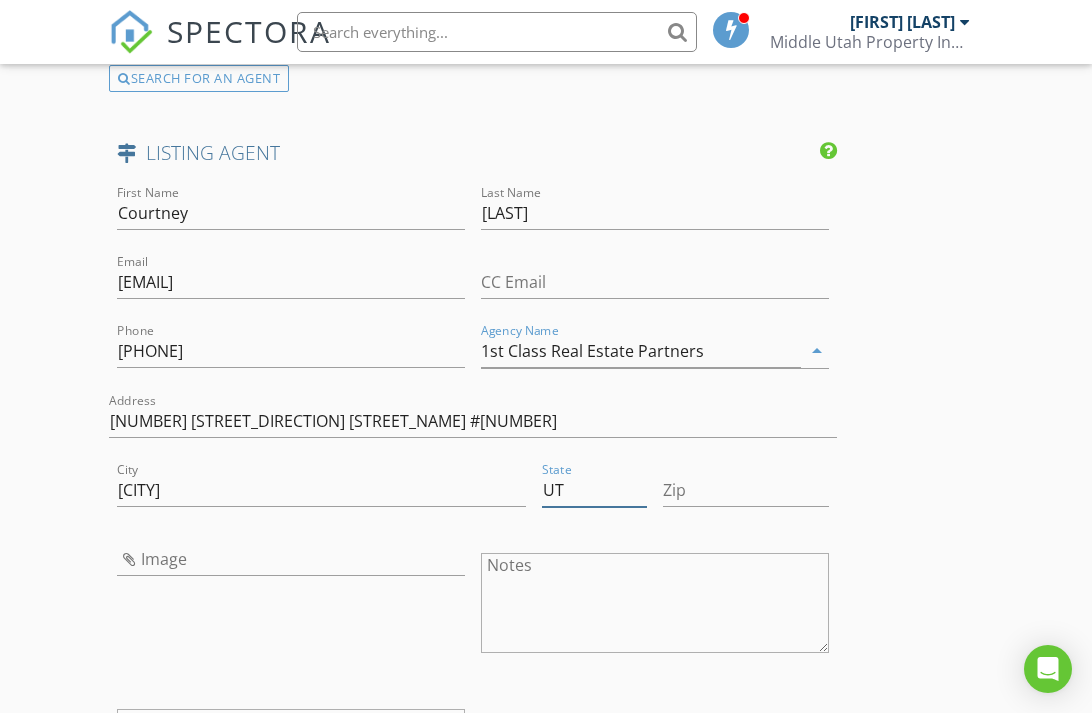 type on "UT" 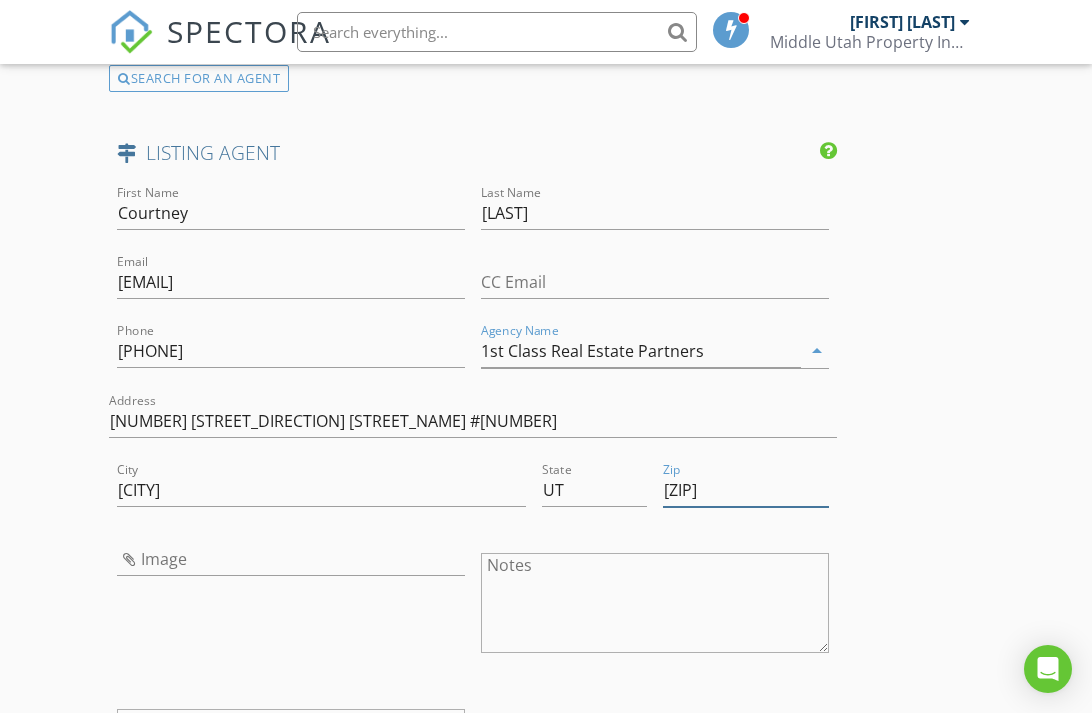 type on "84117" 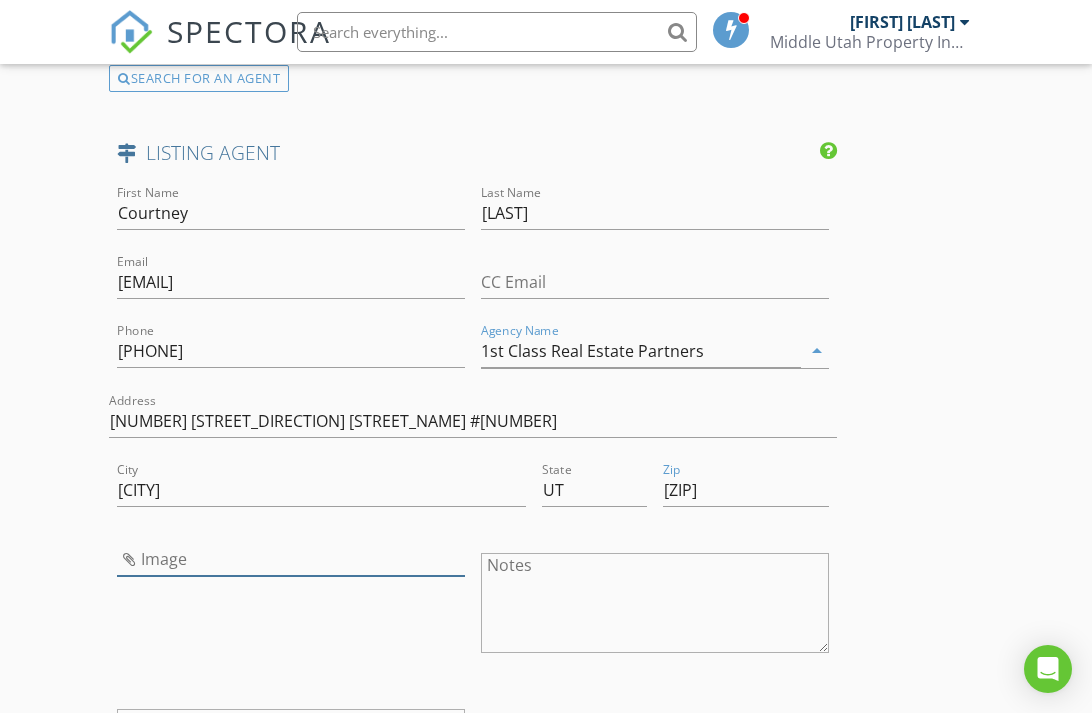 click at bounding box center [291, 559] 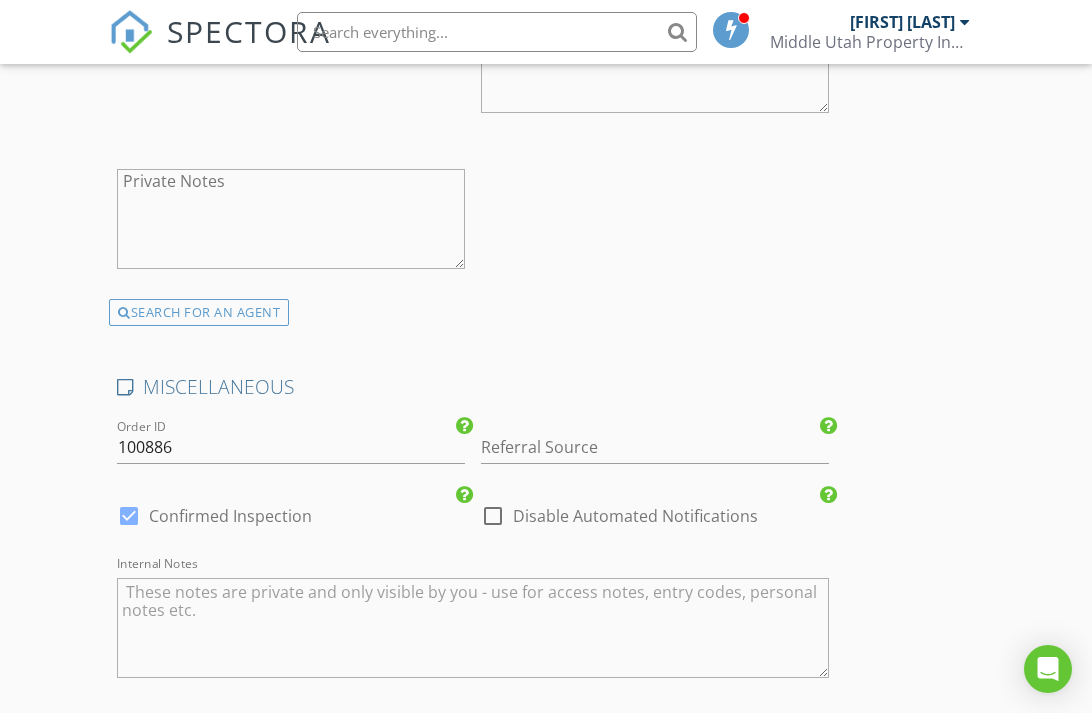 scroll, scrollTop: 3815, scrollLeft: 0, axis: vertical 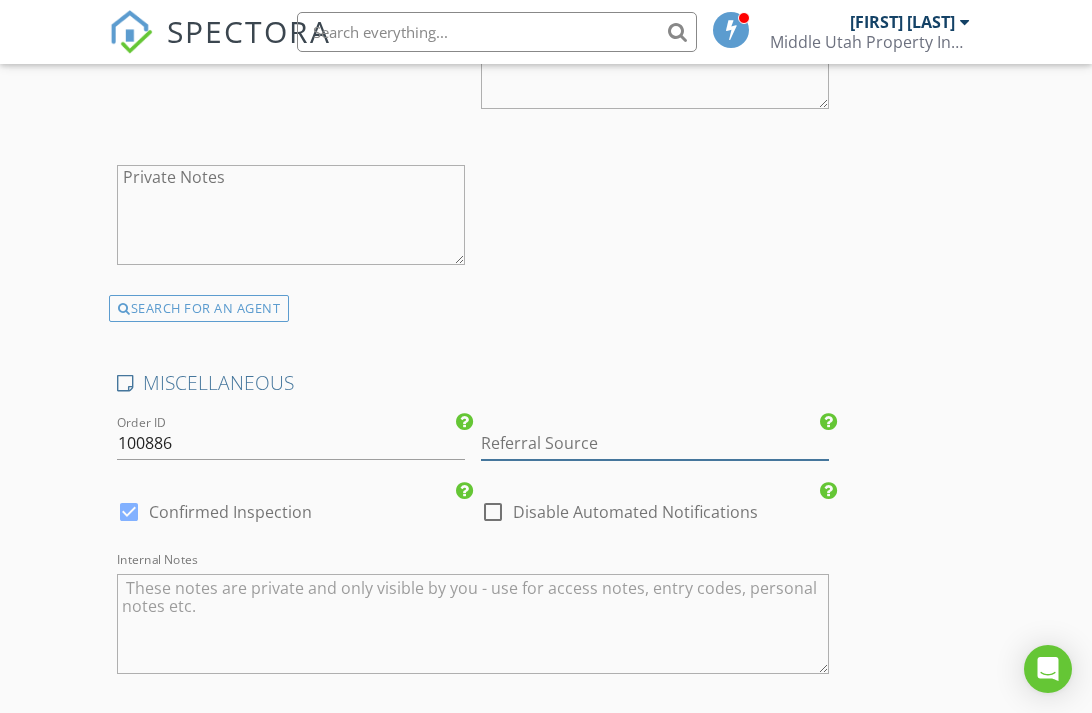 click at bounding box center [655, 443] 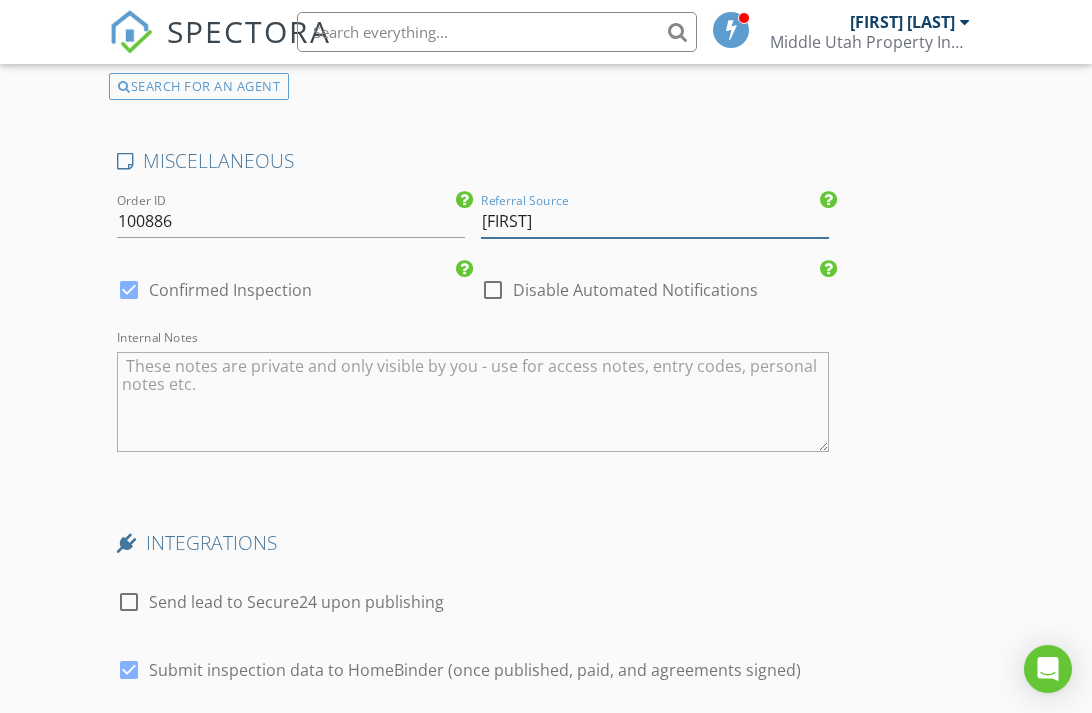 scroll, scrollTop: 4044, scrollLeft: 0, axis: vertical 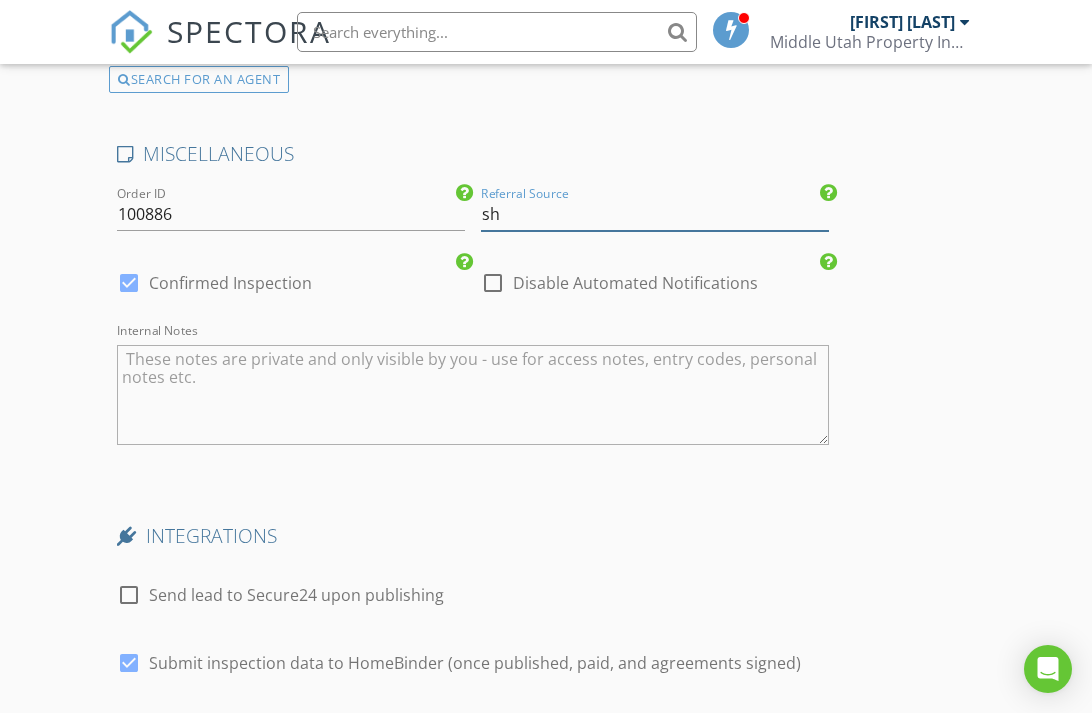 type on "s" 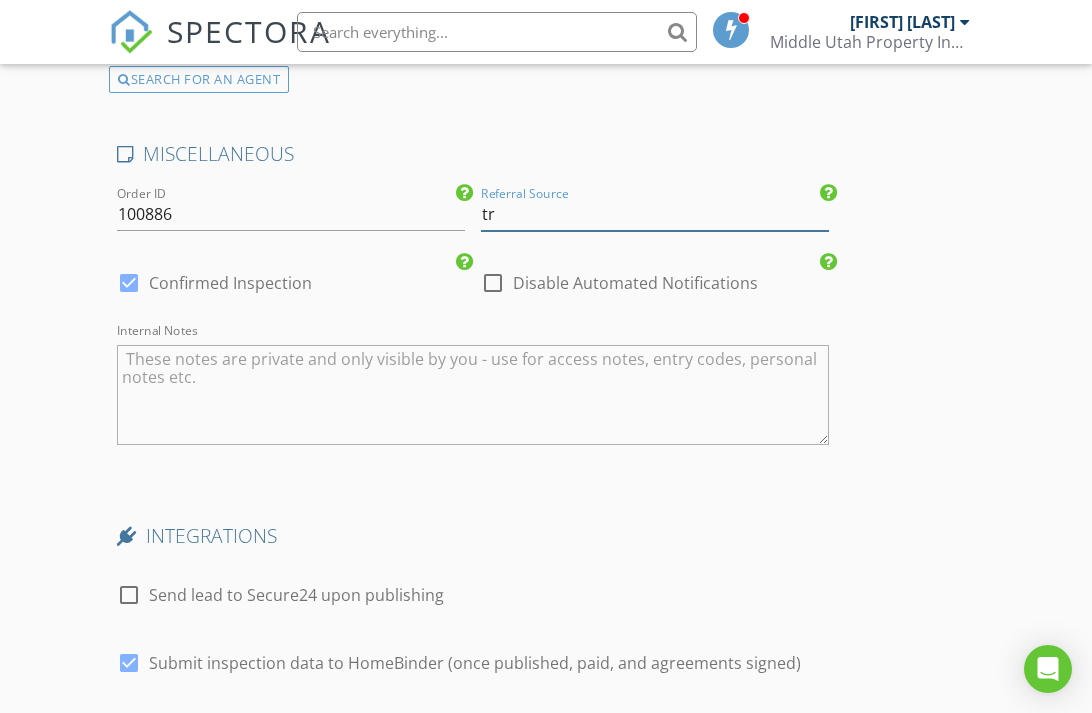type on "t" 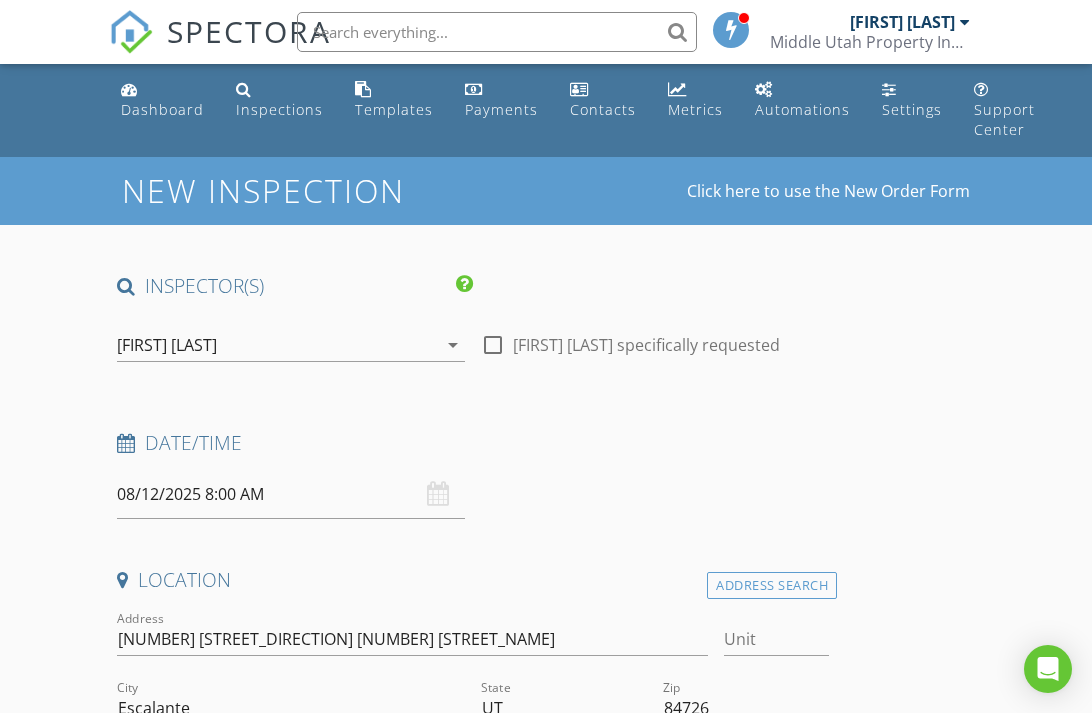 scroll, scrollTop: 0, scrollLeft: 0, axis: both 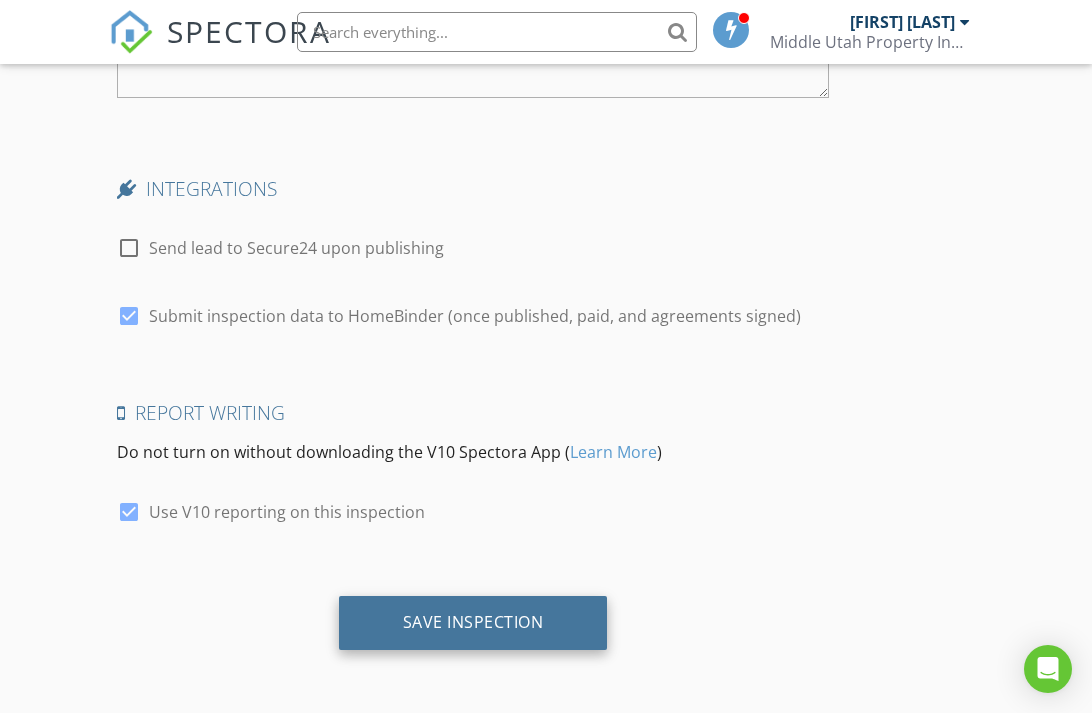 click on "Save Inspection" at bounding box center [473, 622] 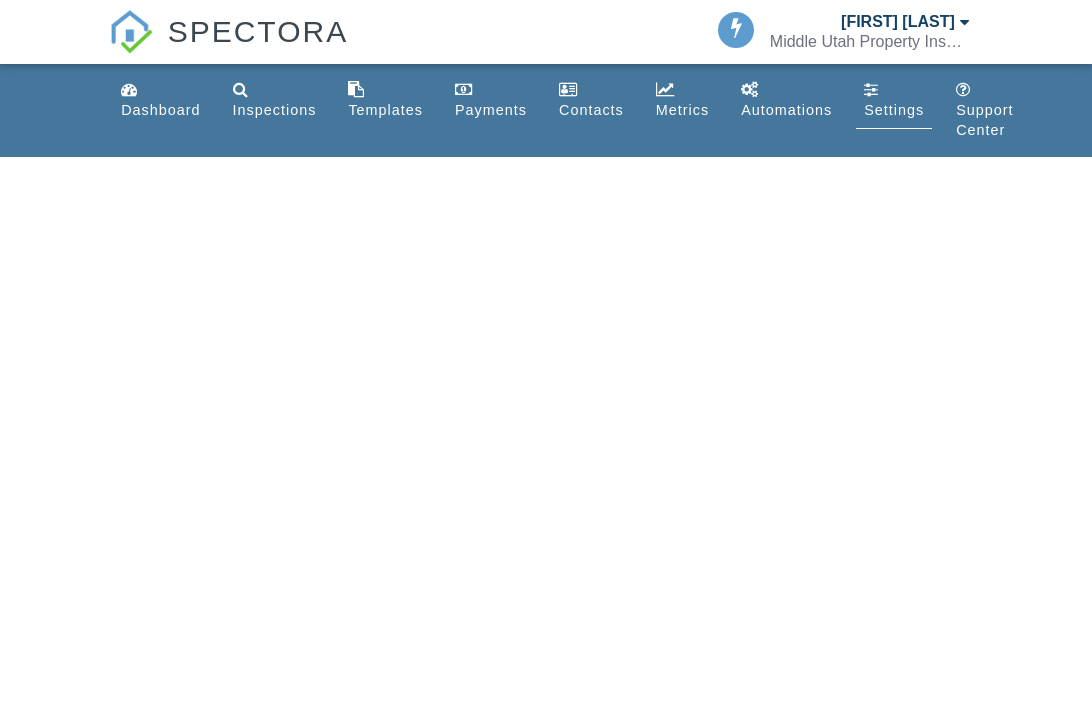scroll, scrollTop: 0, scrollLeft: 0, axis: both 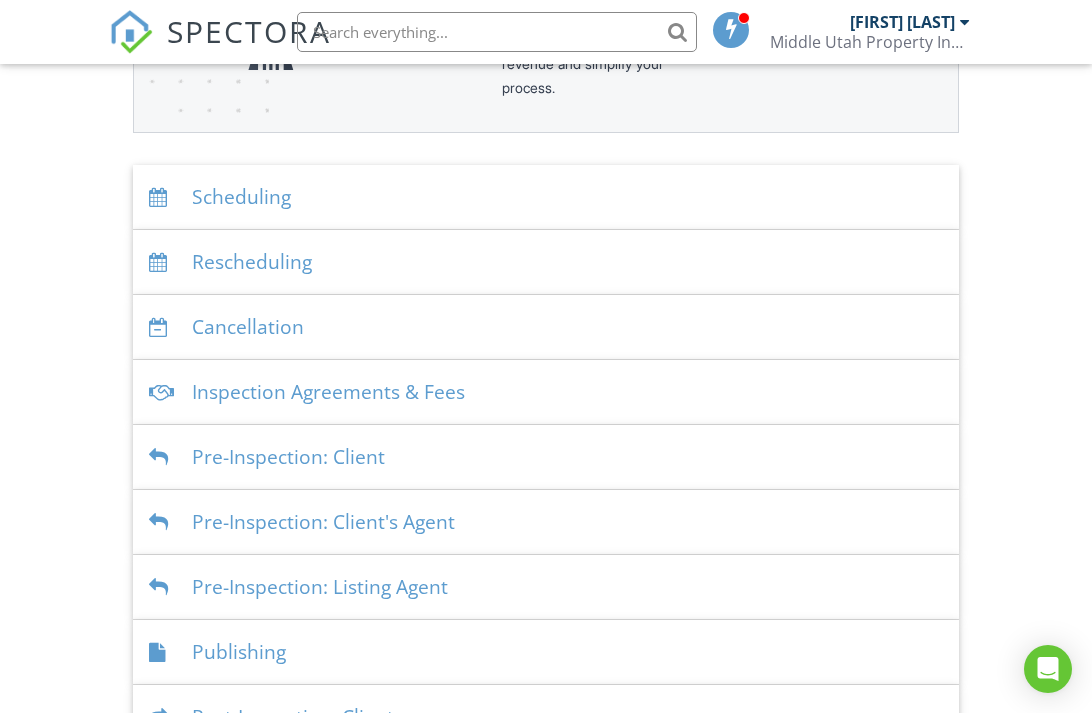 click on "Scheduling" at bounding box center (546, 197) 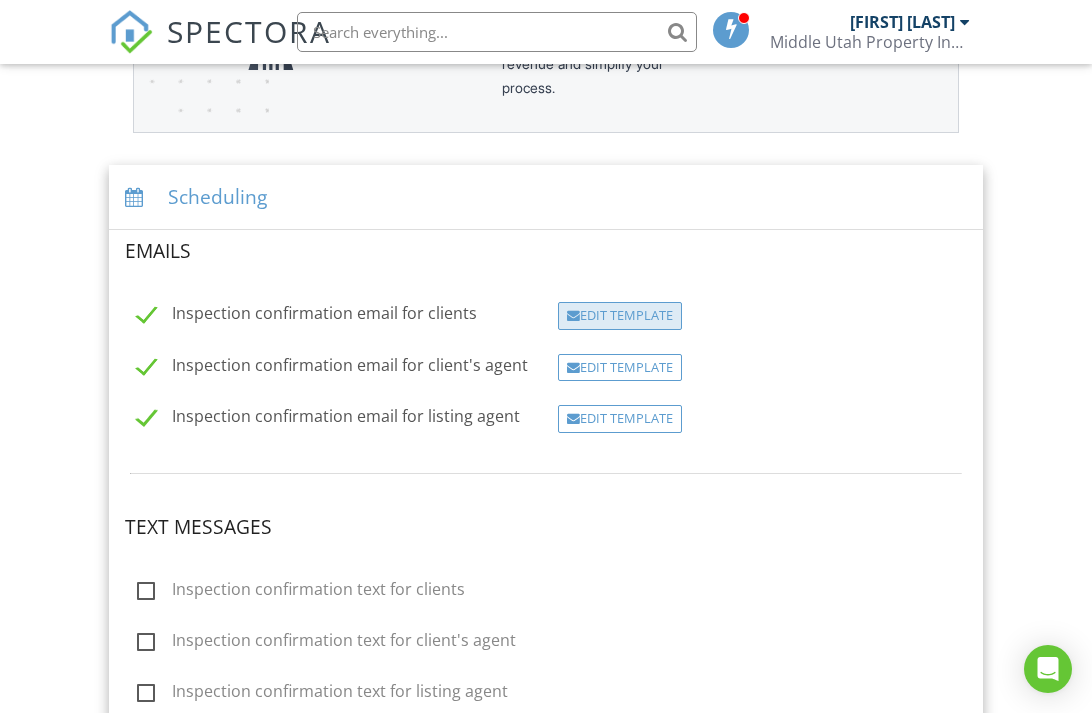 click on "Edit Template" at bounding box center [620, 316] 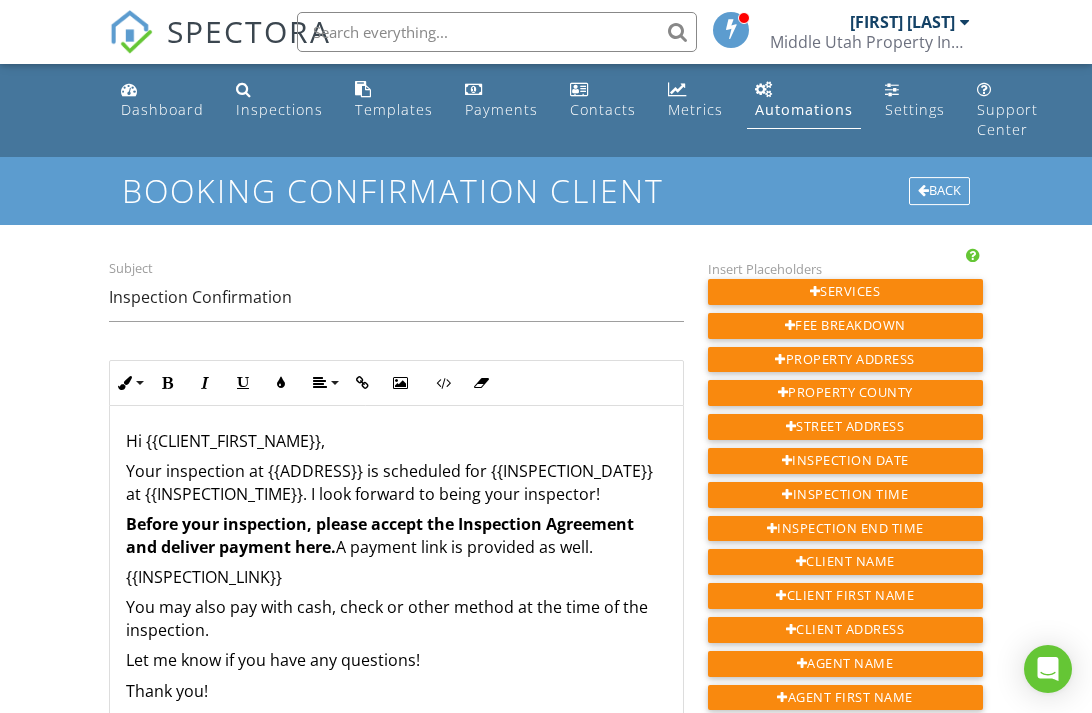 scroll, scrollTop: 0, scrollLeft: 0, axis: both 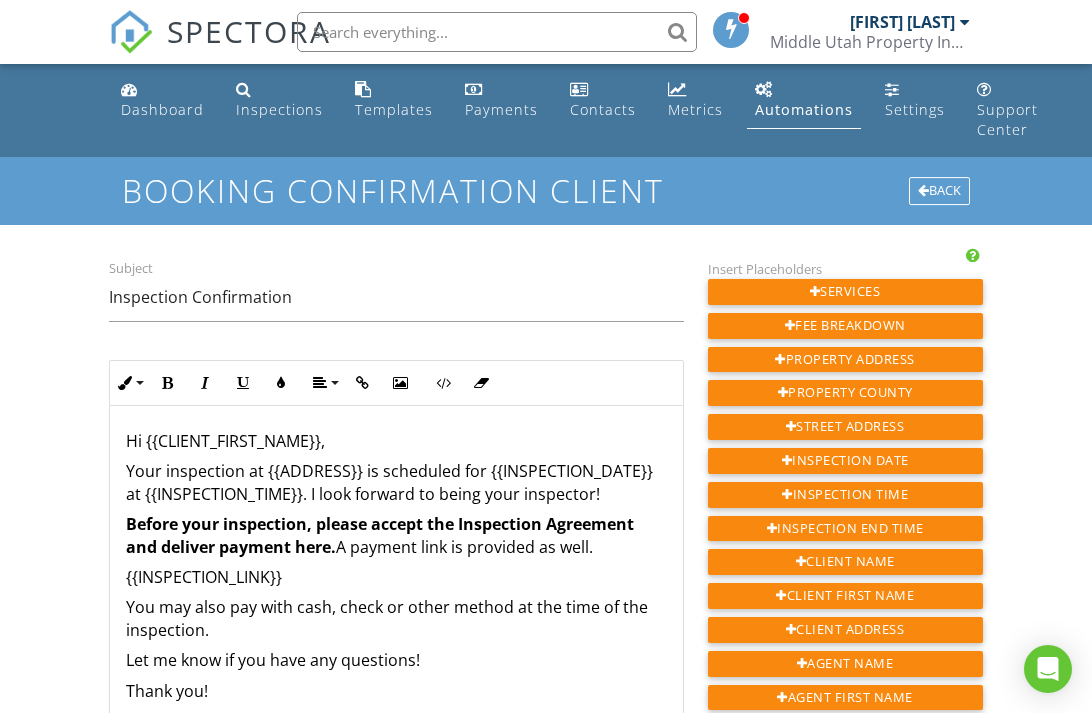 click on "Automations" at bounding box center [804, 109] 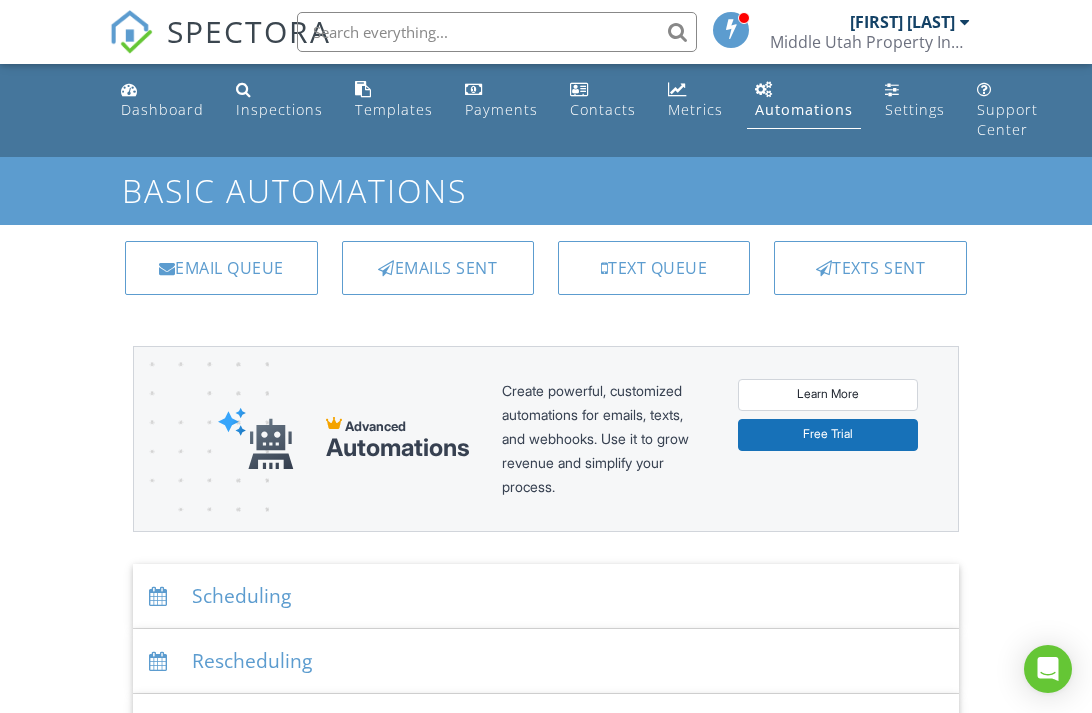 scroll, scrollTop: 0, scrollLeft: 0, axis: both 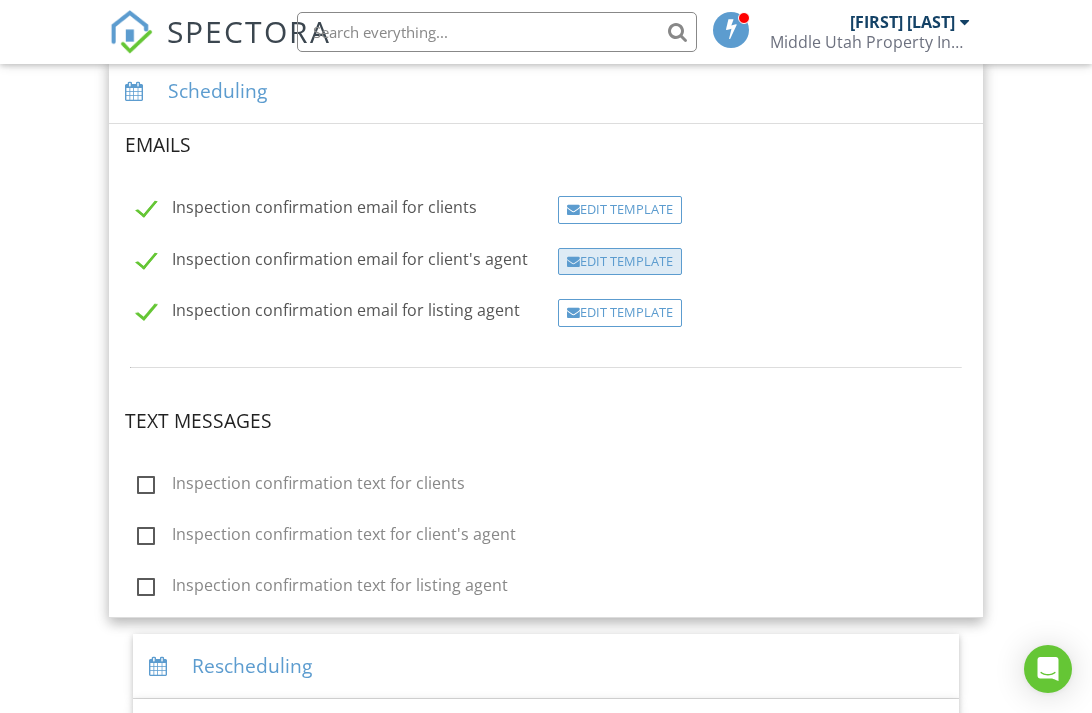 click on "Edit Template" at bounding box center (620, 262) 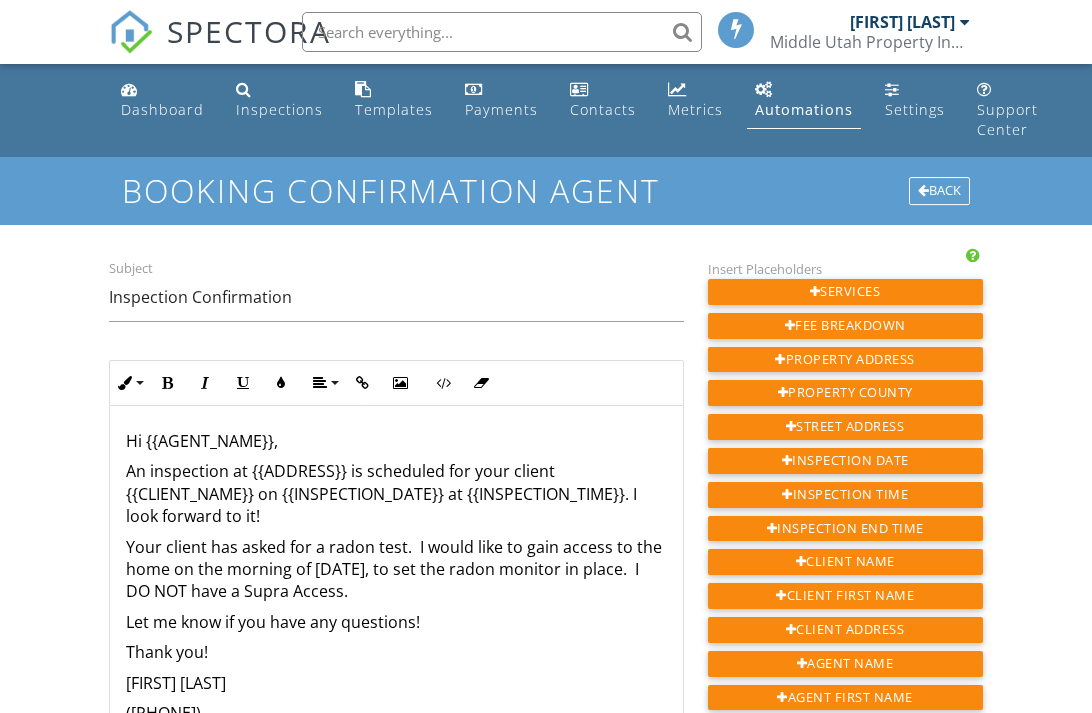 scroll, scrollTop: 0, scrollLeft: 0, axis: both 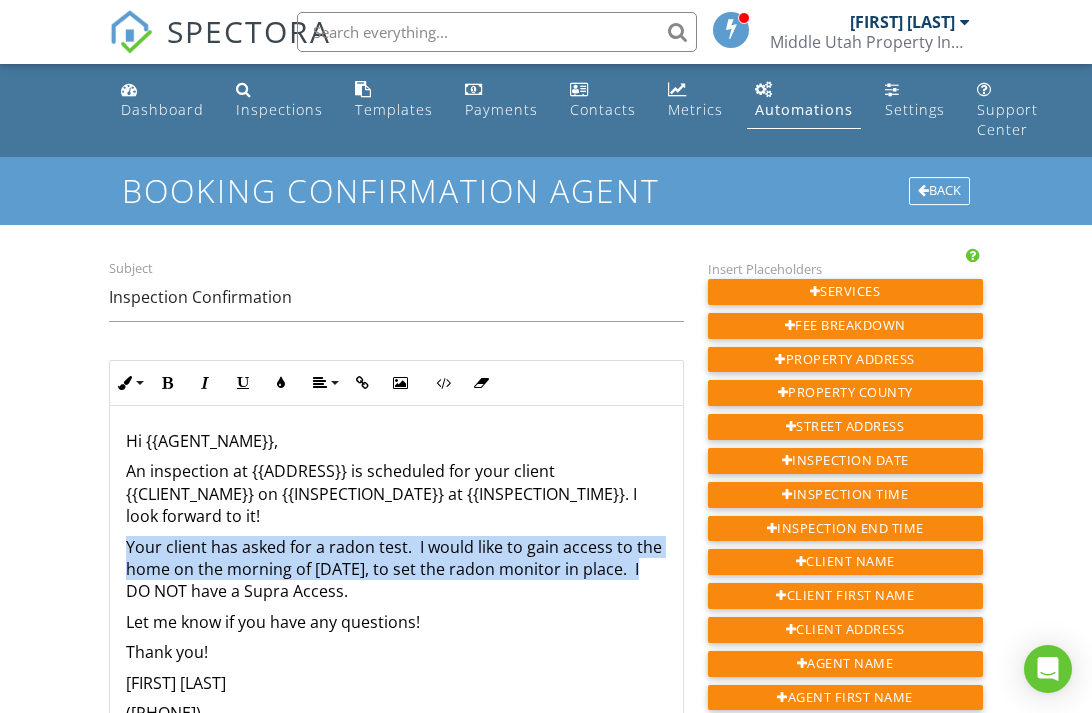 drag, startPoint x: 645, startPoint y: 568, endPoint x: 117, endPoint y: 545, distance: 528.50073 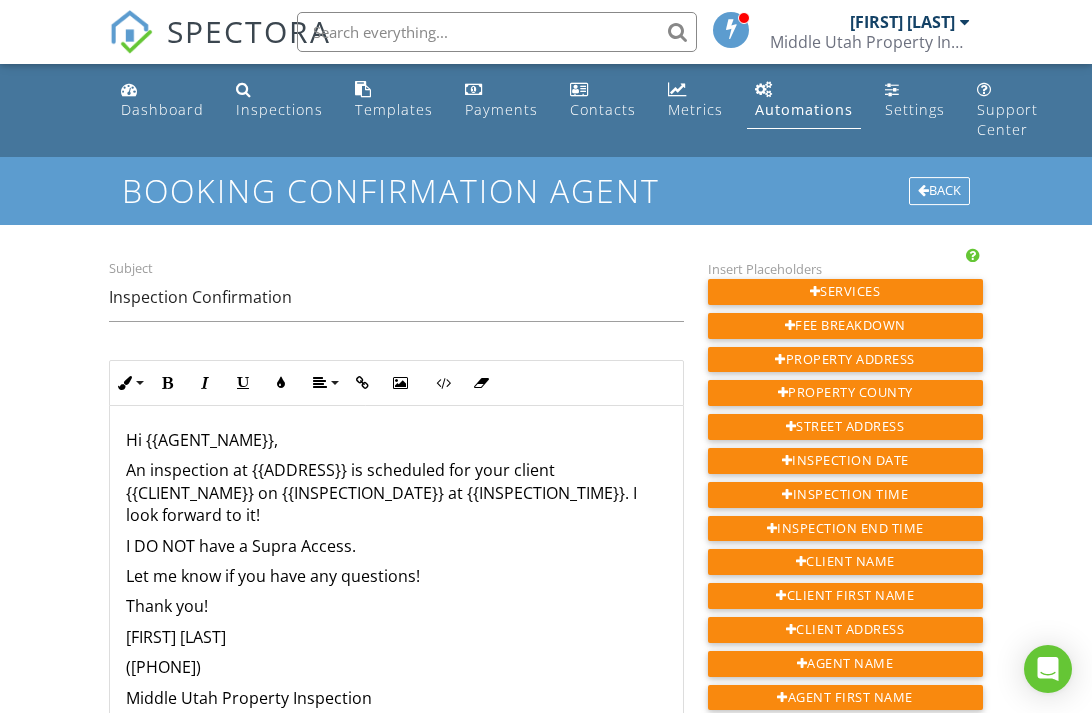 scroll, scrollTop: 1, scrollLeft: 0, axis: vertical 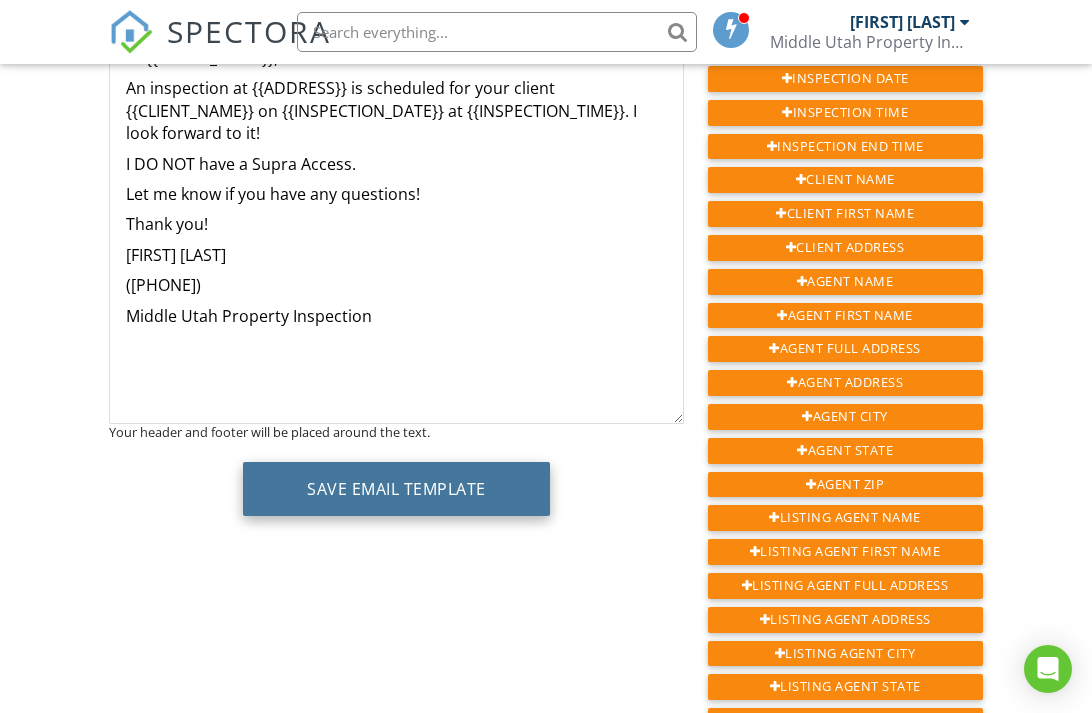 click on "Save Email Template" at bounding box center [396, 489] 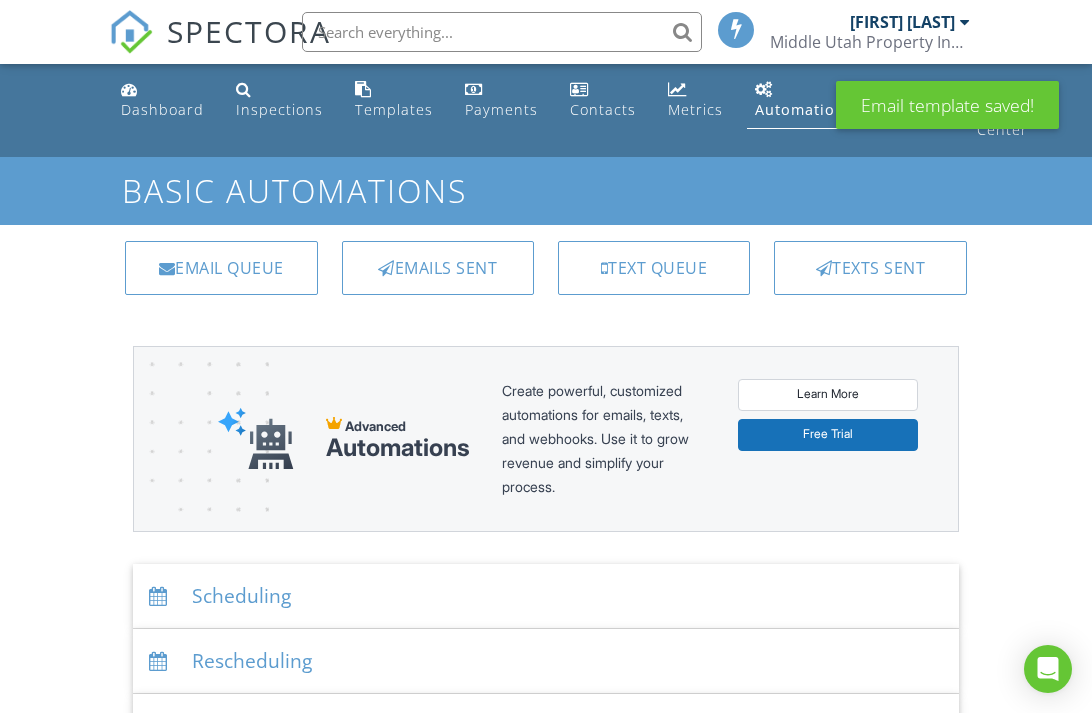 scroll, scrollTop: 55, scrollLeft: 0, axis: vertical 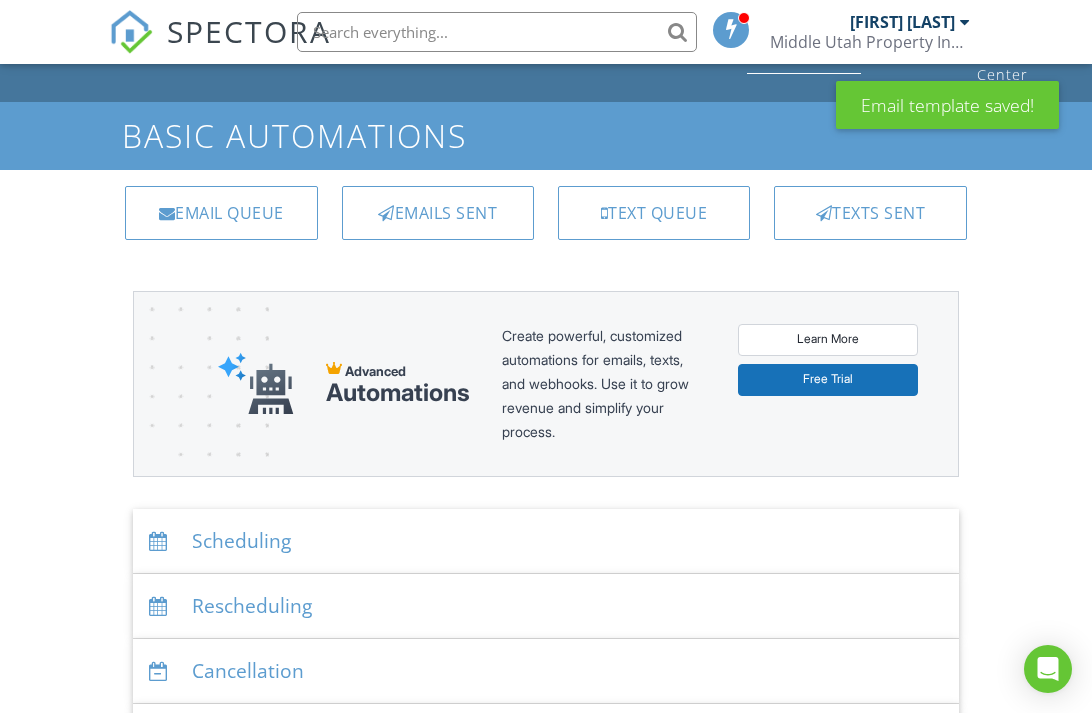 click on "Scheduling" at bounding box center (546, 541) 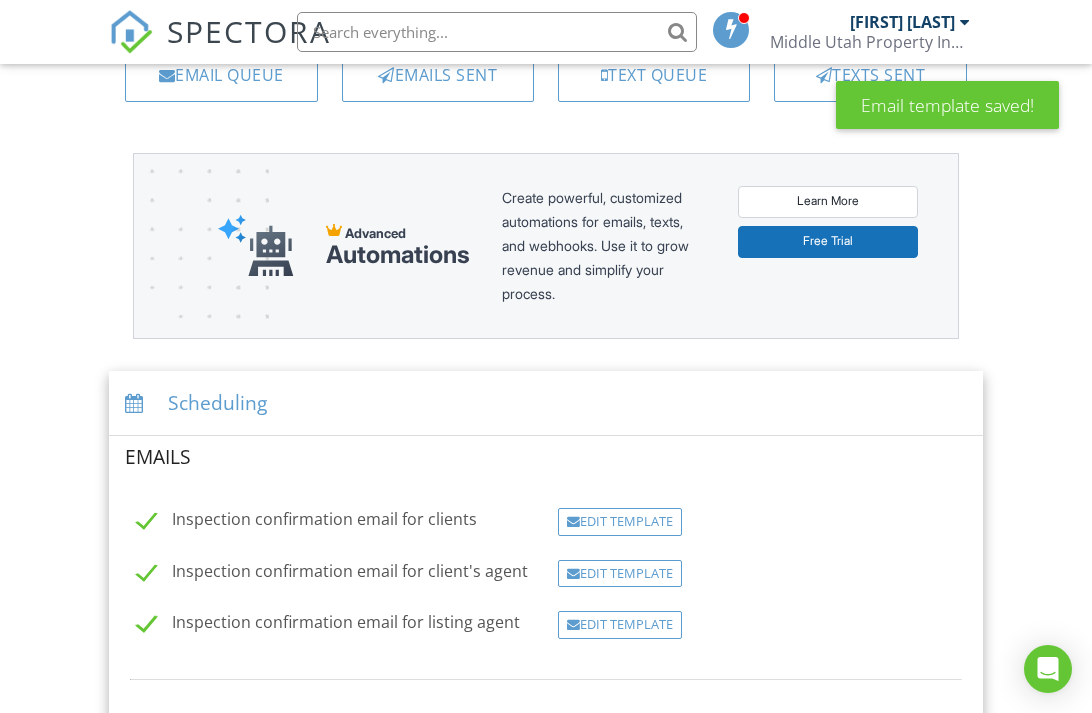 scroll, scrollTop: 379, scrollLeft: 0, axis: vertical 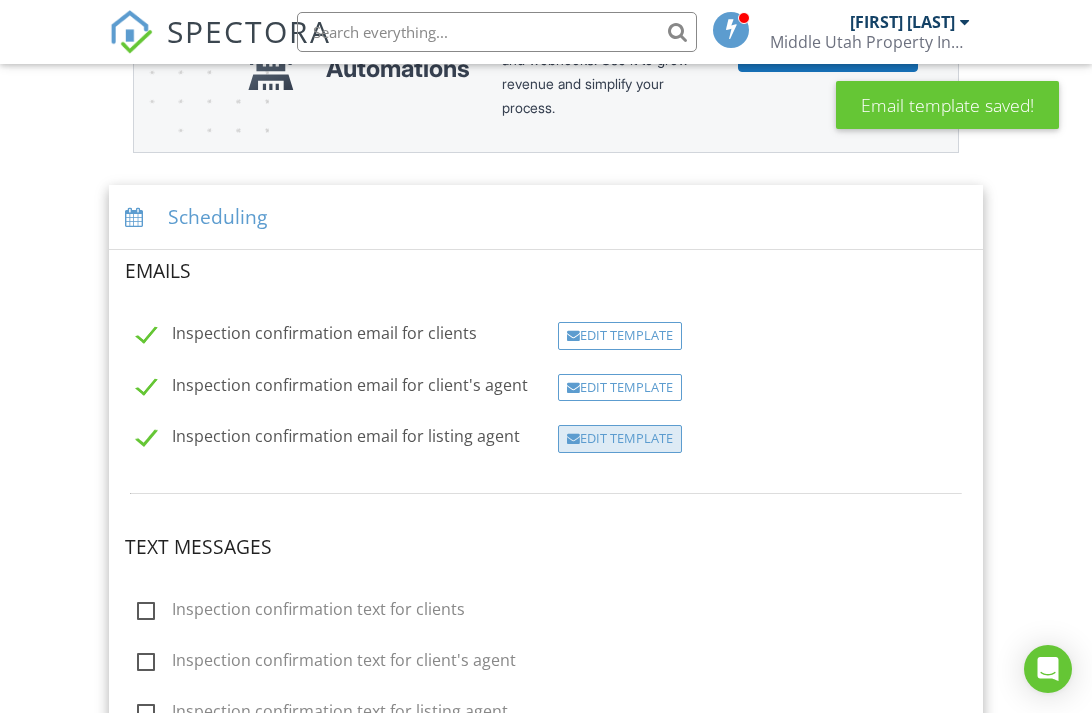 click on "Edit Template" at bounding box center (620, 439) 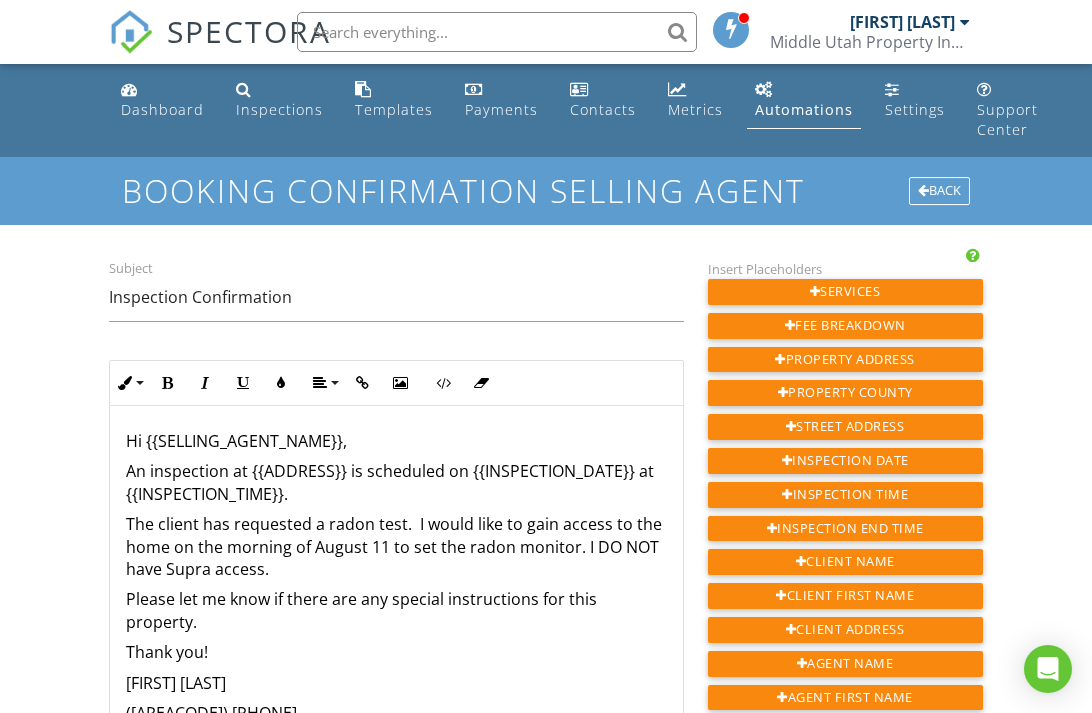 scroll, scrollTop: 0, scrollLeft: 0, axis: both 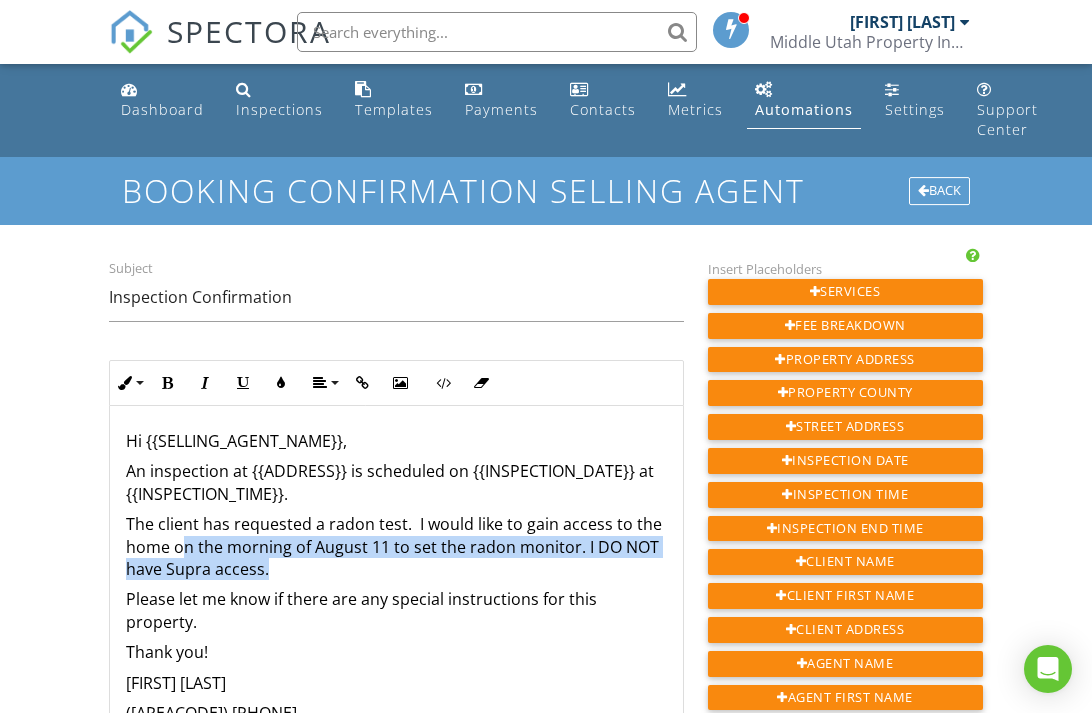 drag, startPoint x: 312, startPoint y: 568, endPoint x: 185, endPoint y: 549, distance: 128.41339 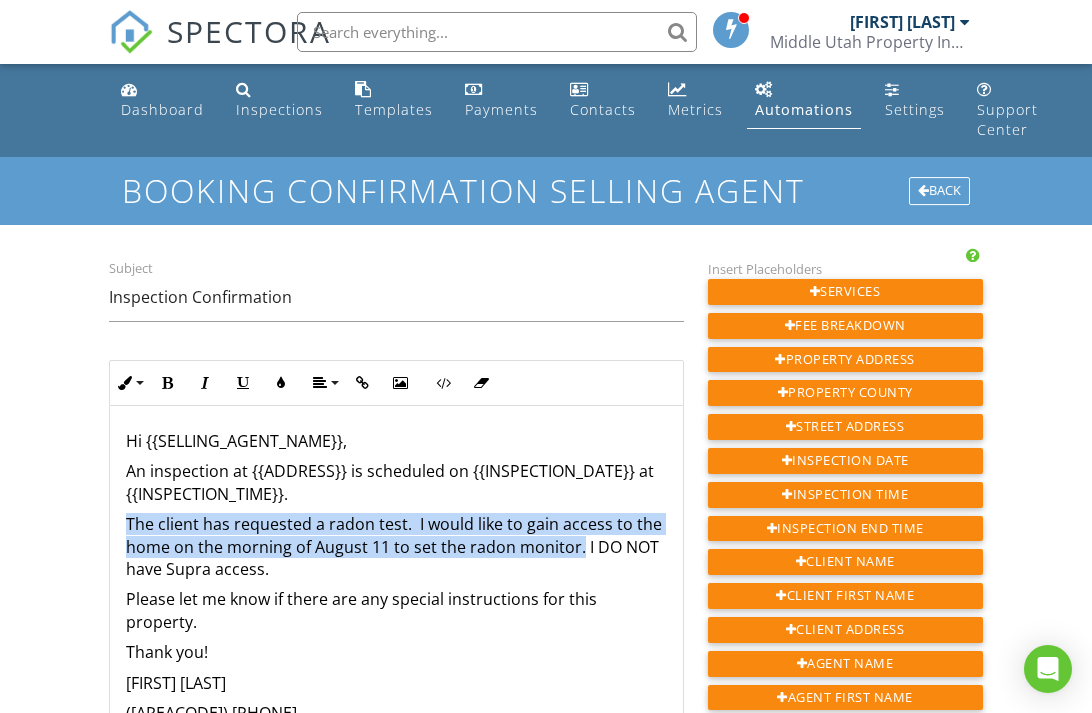 drag, startPoint x: 580, startPoint y: 545, endPoint x: 108, endPoint y: 527, distance: 472.3431 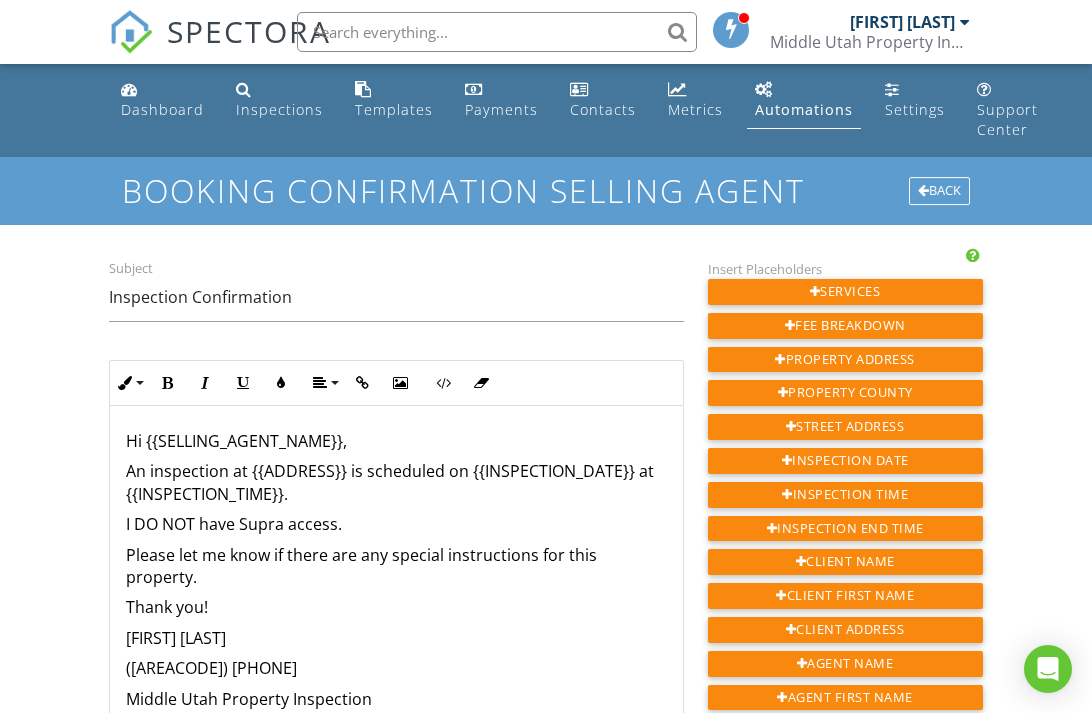 click on "Hi {{SELLING_AGENT_NAME}}, An inspection at {{ADDRESS}} is scheduled on {{INSPECTION_DATE}} at {{INSPECTION_TIME}}.   I DO NOT have Supra access. Please let me know if there are any special instructions for this property. Thank you! Travis Crickenberger (435) 979-0075 Middle Utah Property Inspection" at bounding box center (396, 606) 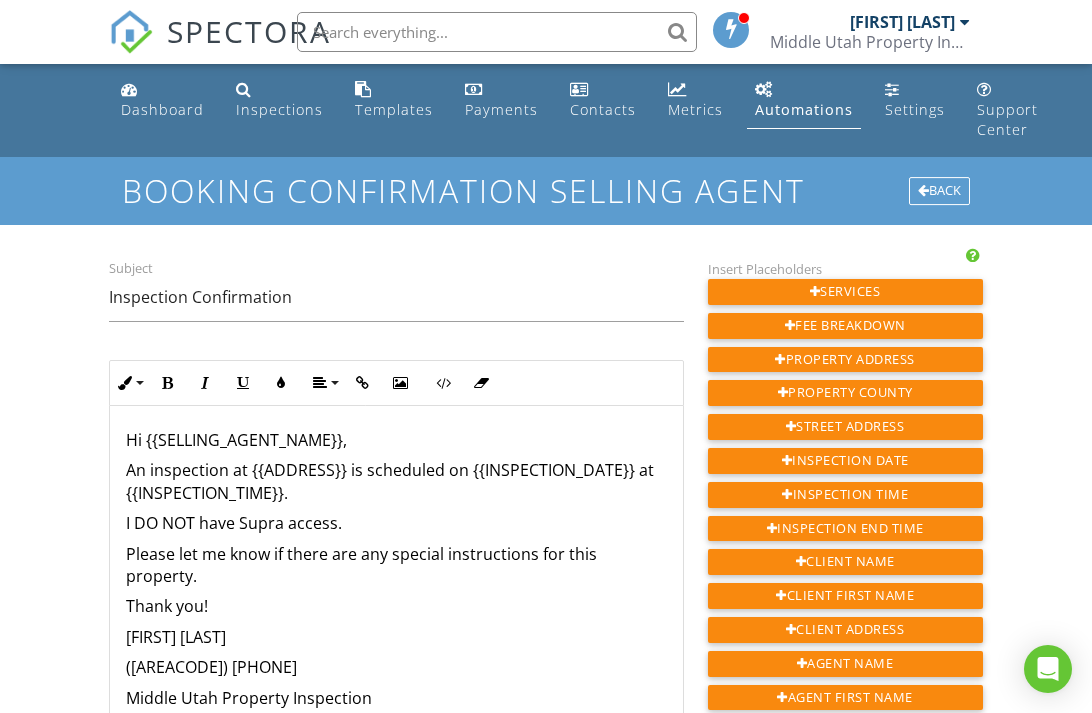 scroll, scrollTop: 1, scrollLeft: 0, axis: vertical 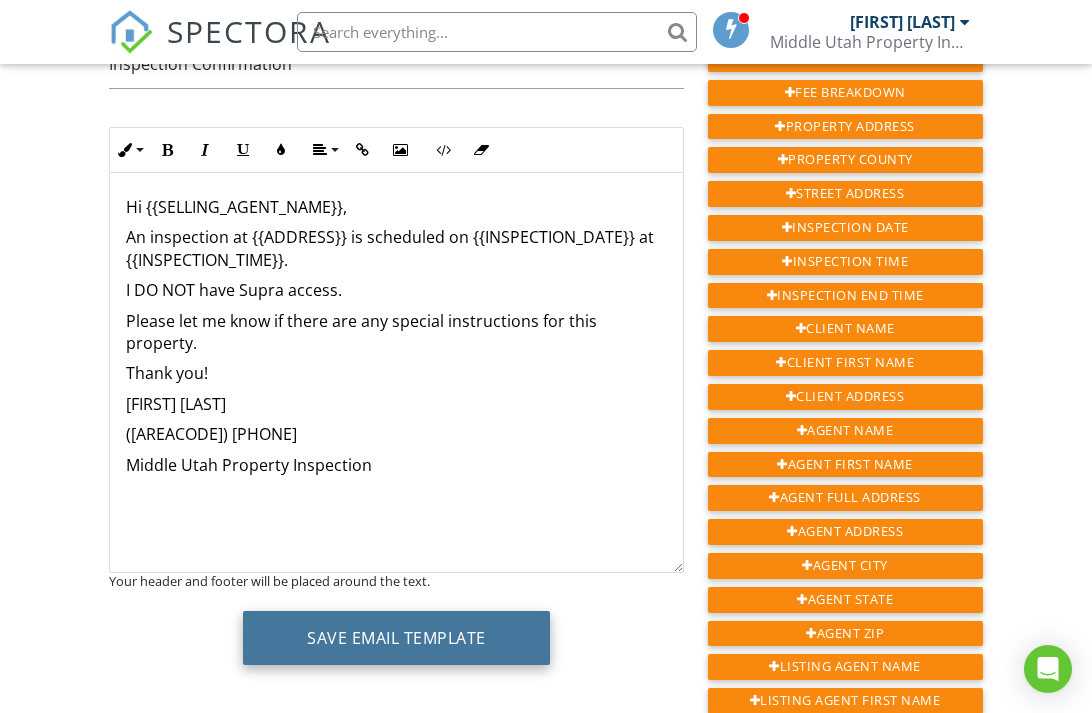click on "Save Email Template" at bounding box center [396, 638] 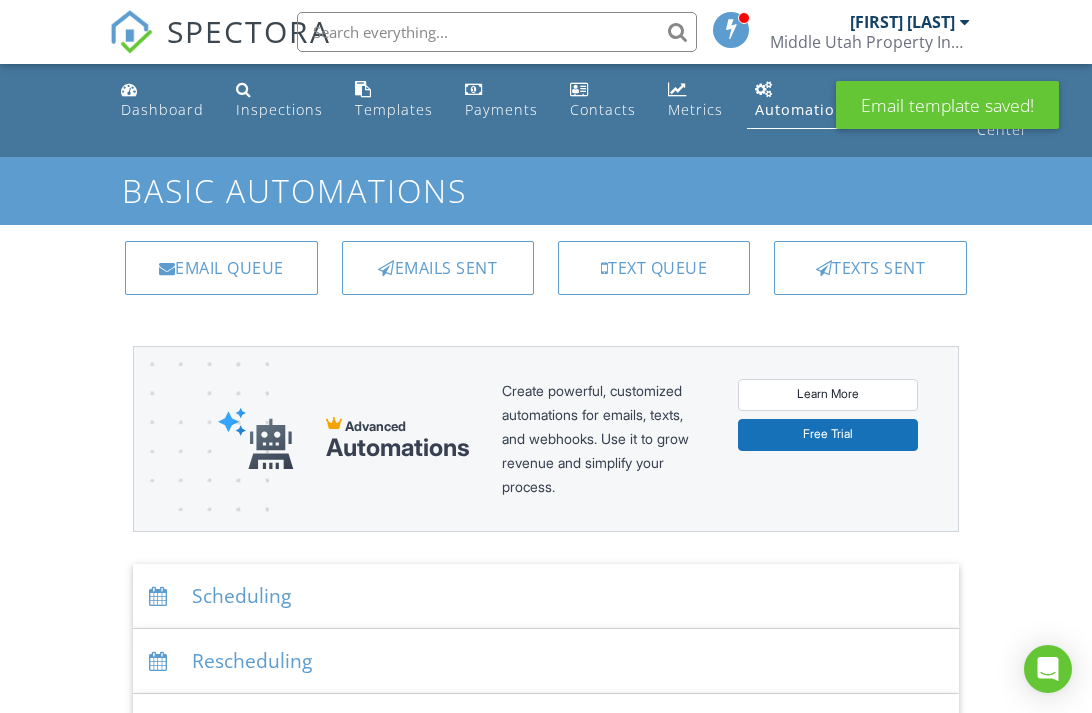 scroll, scrollTop: 0, scrollLeft: 0, axis: both 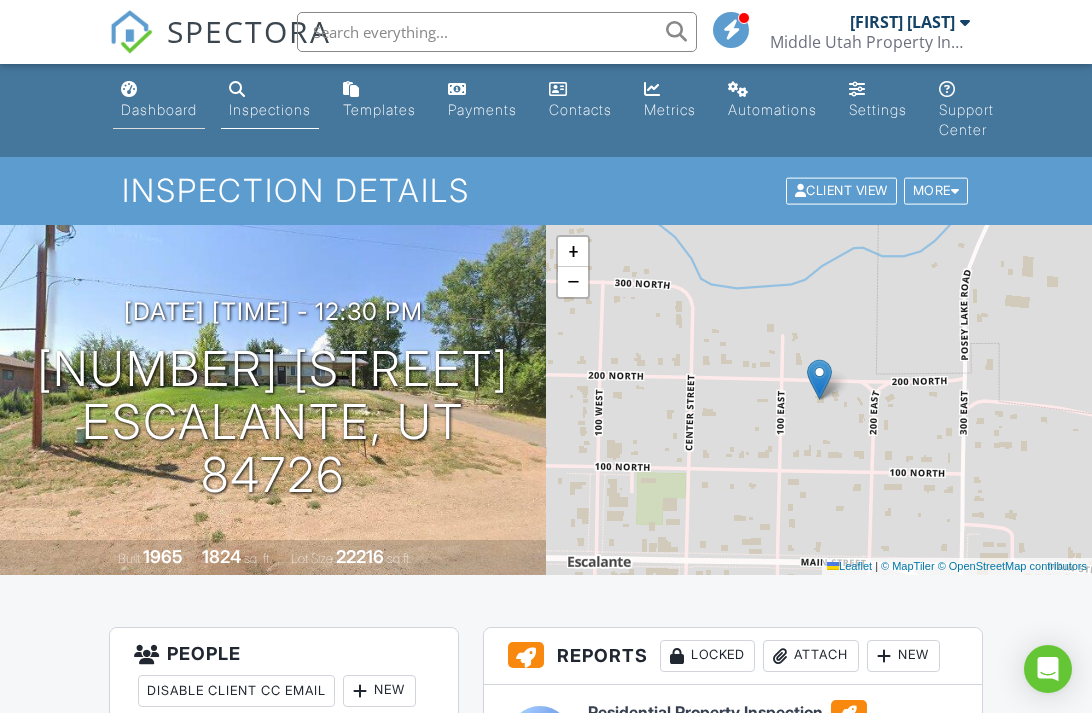 click on "Dashboard" at bounding box center (159, 109) 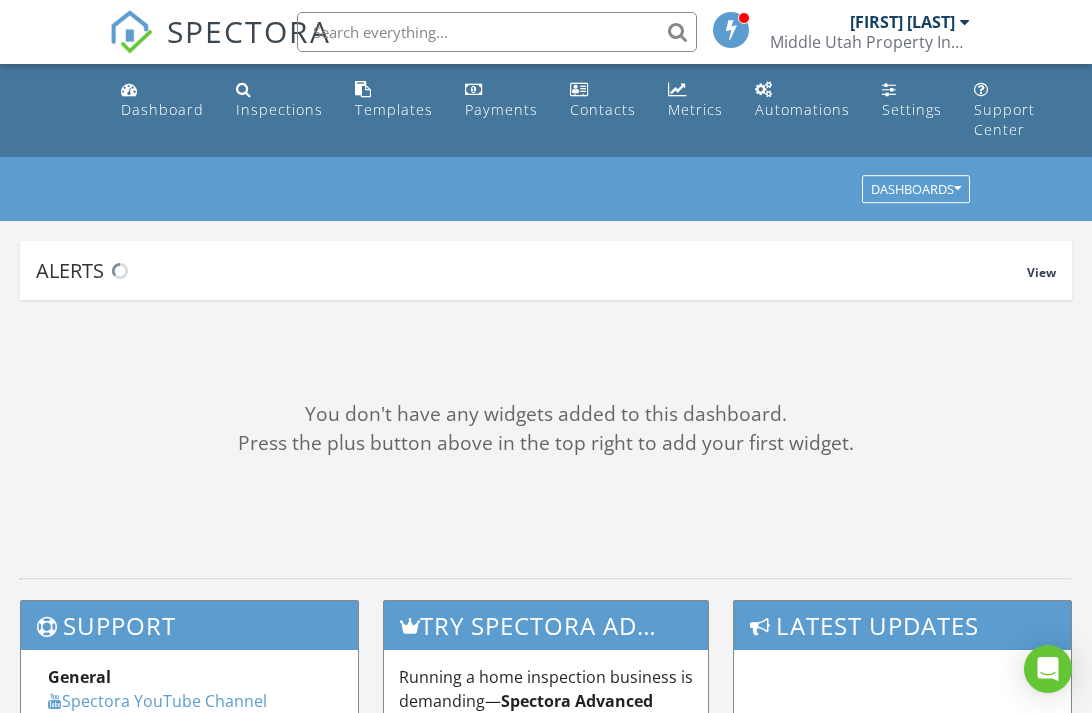scroll, scrollTop: 0, scrollLeft: 0, axis: both 